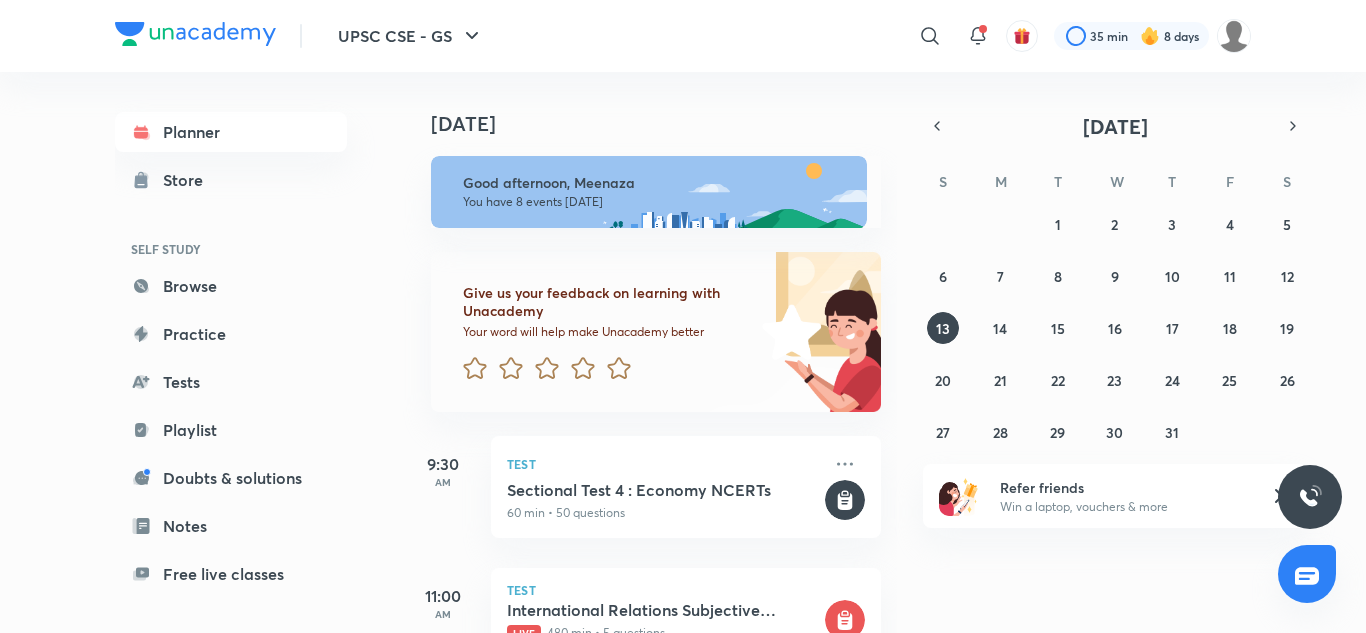 scroll, scrollTop: 0, scrollLeft: 0, axis: both 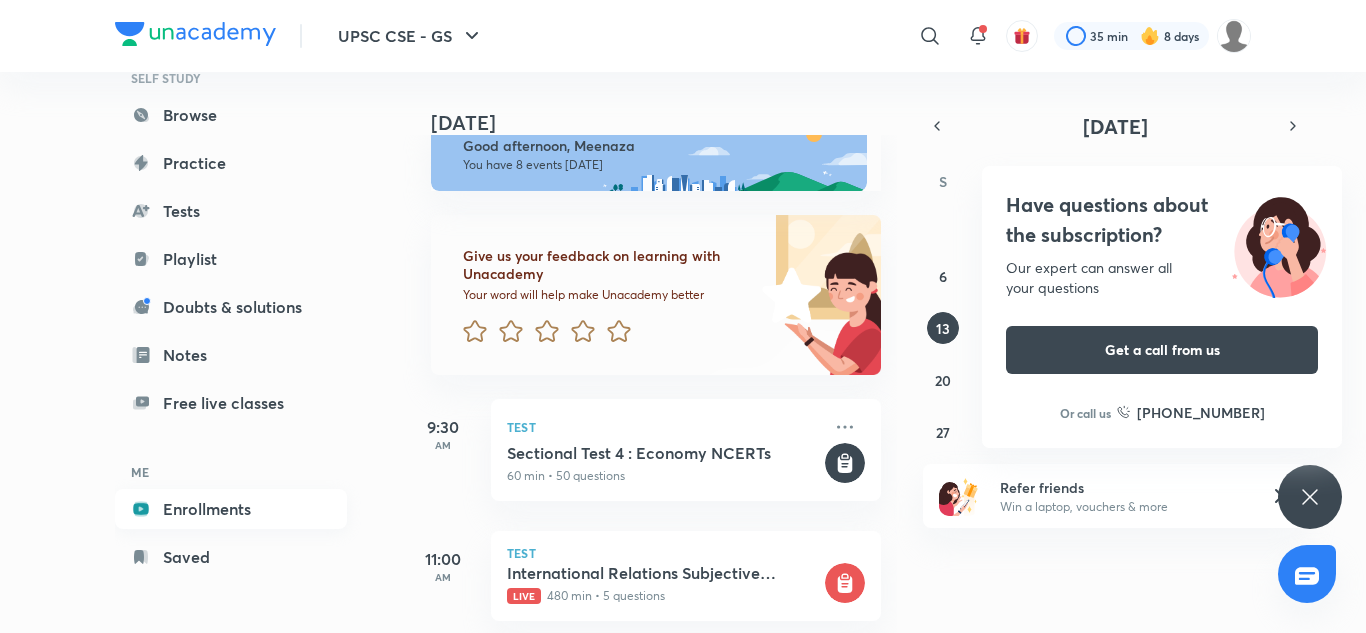 click on "Enrollments" at bounding box center [231, 509] 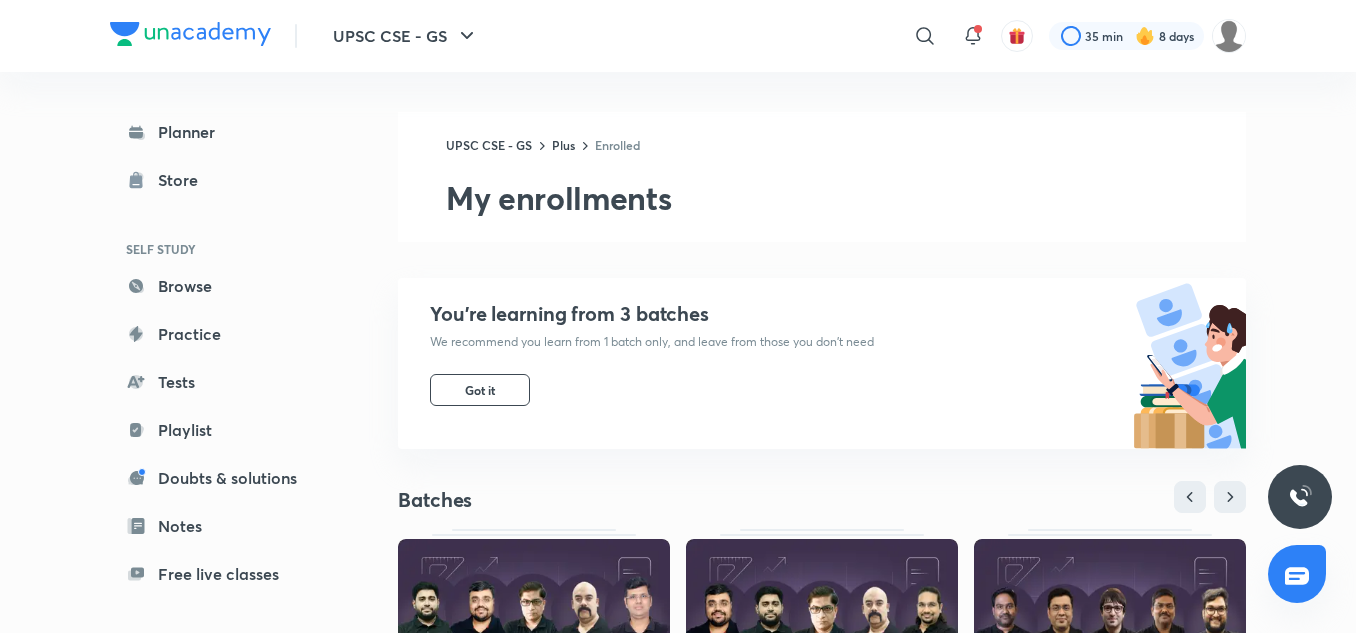 scroll, scrollTop: 287, scrollLeft: 0, axis: vertical 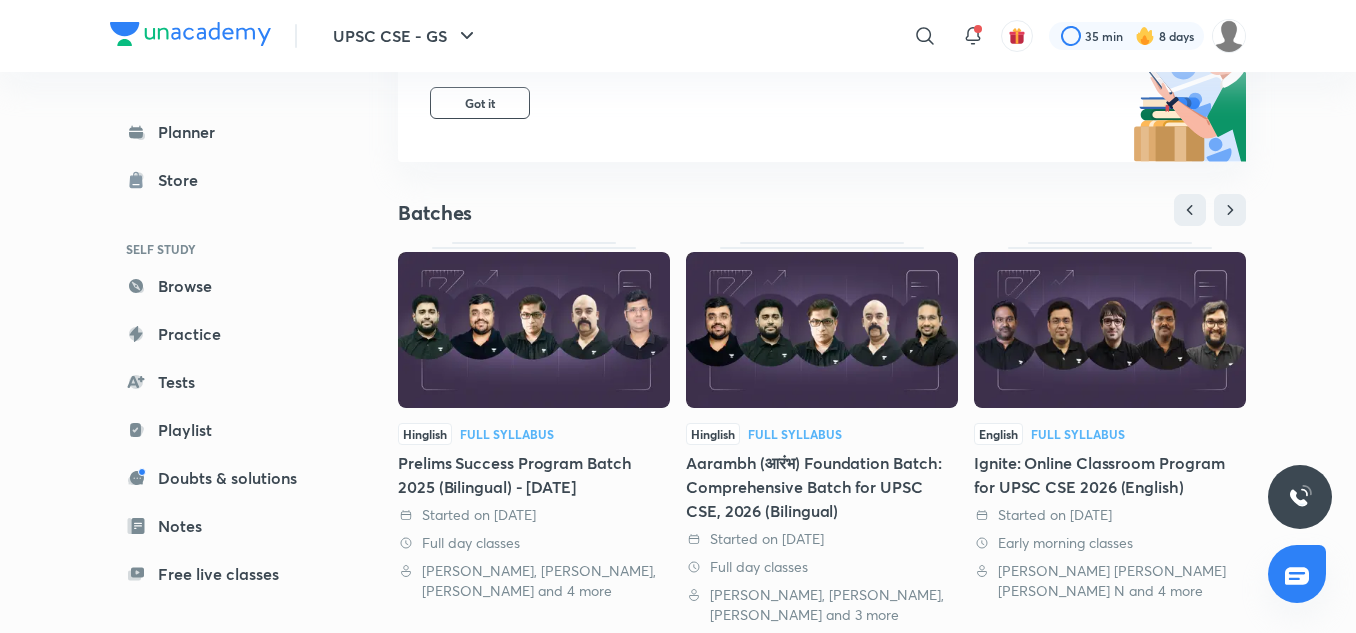 click at bounding box center (1110, 330) 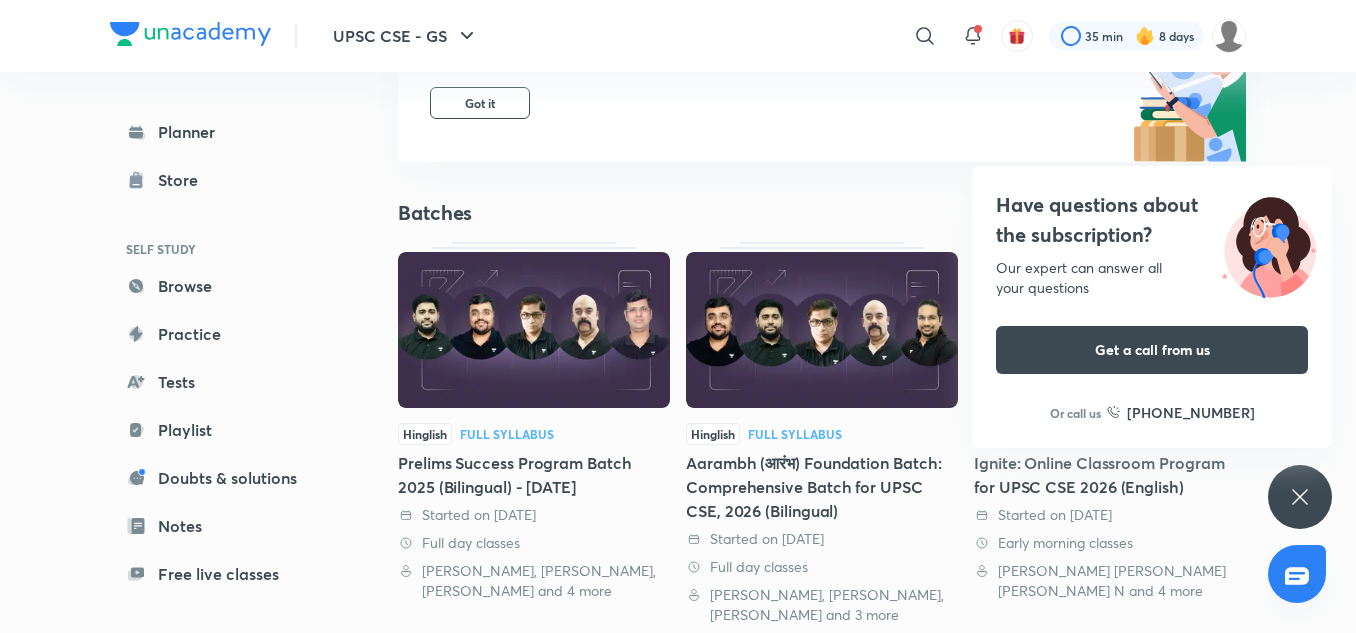 click at bounding box center (822, 330) 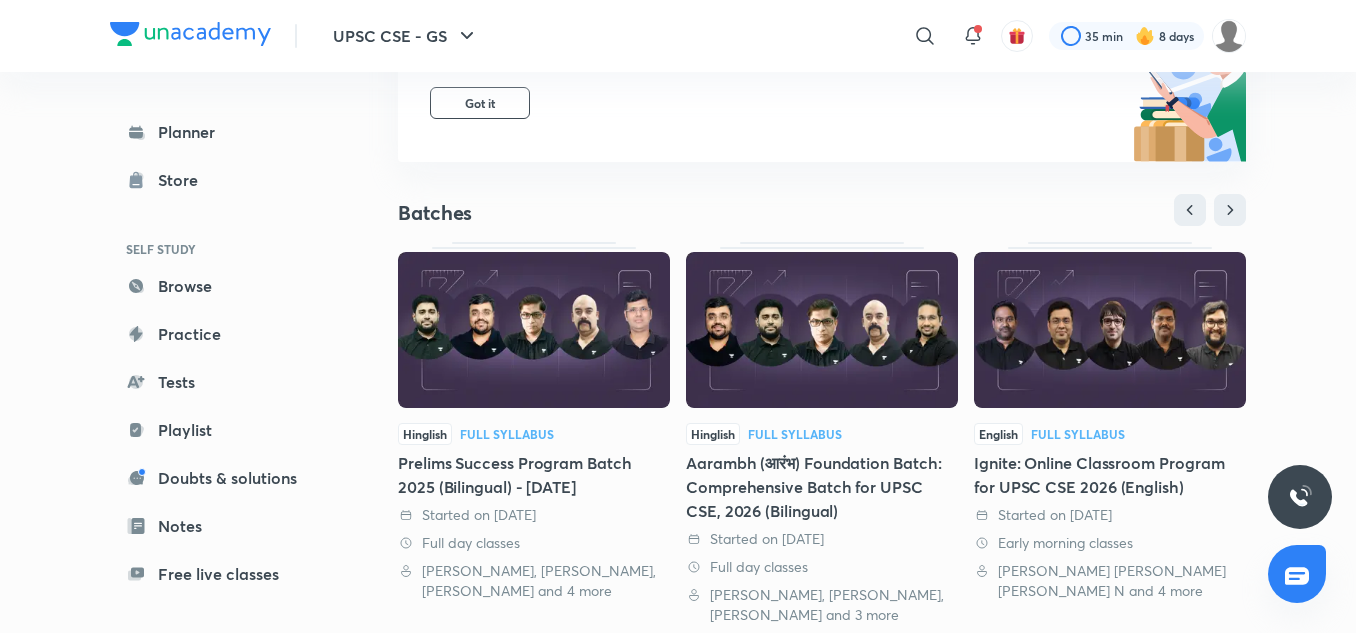 click at bounding box center (822, 330) 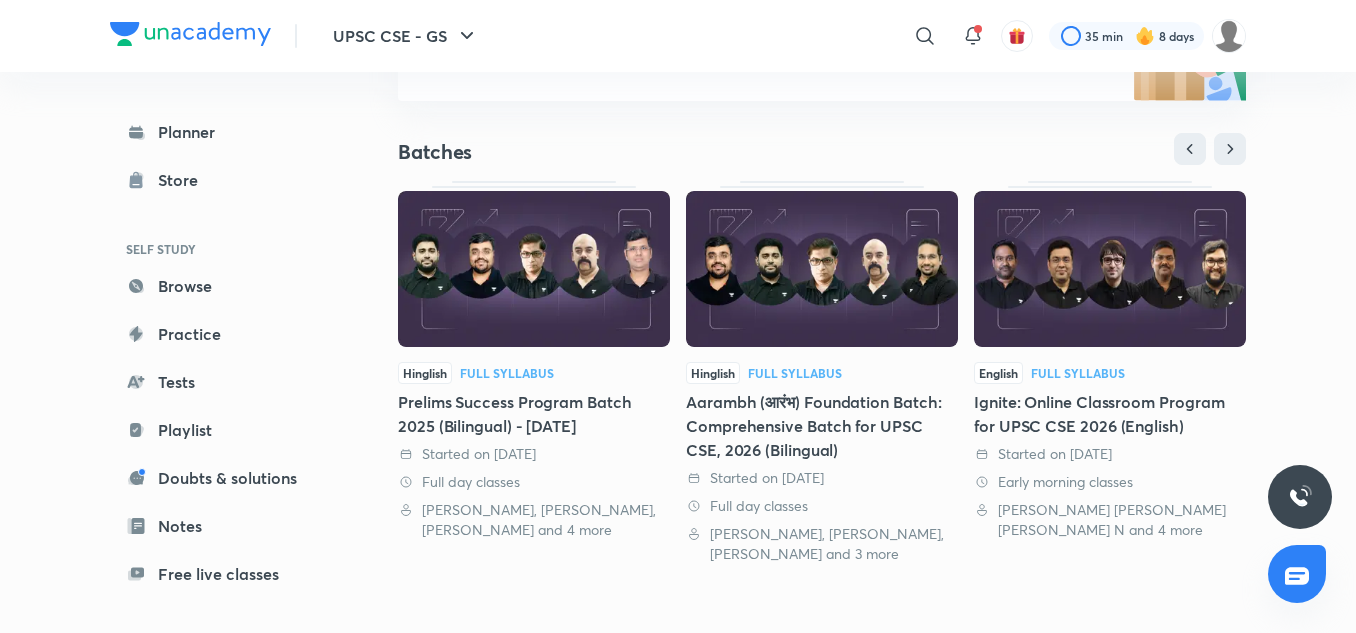 scroll, scrollTop: 347, scrollLeft: 0, axis: vertical 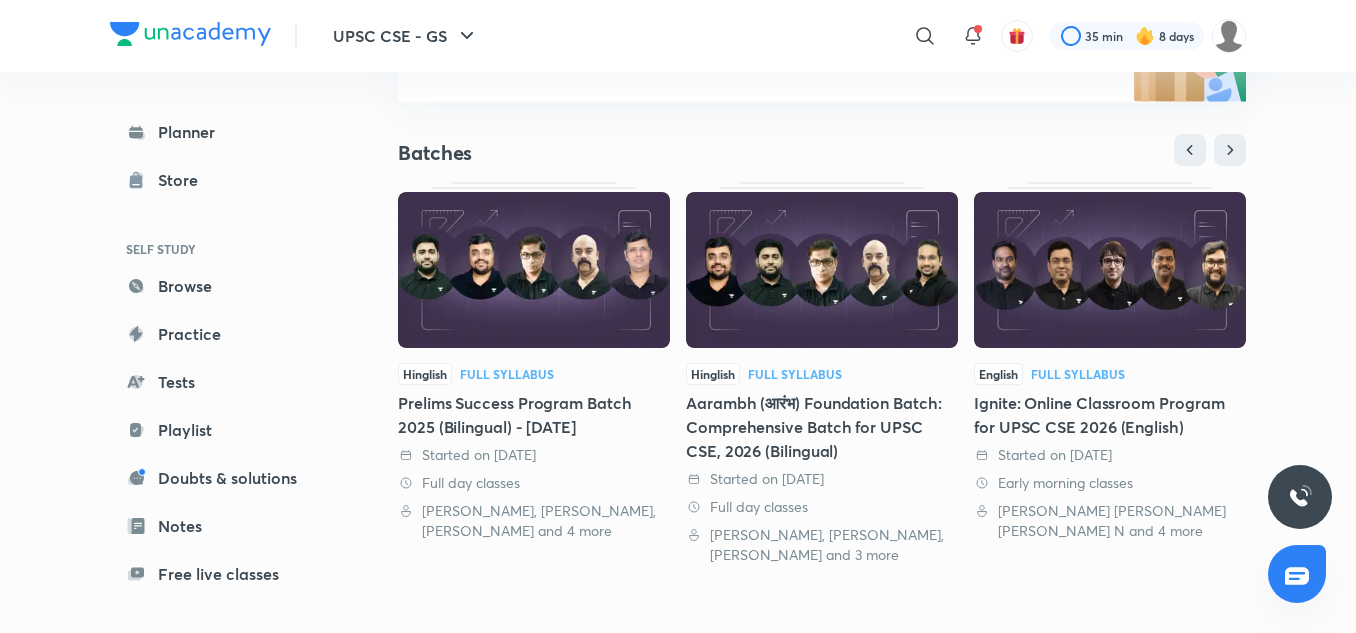 click at bounding box center (822, 270) 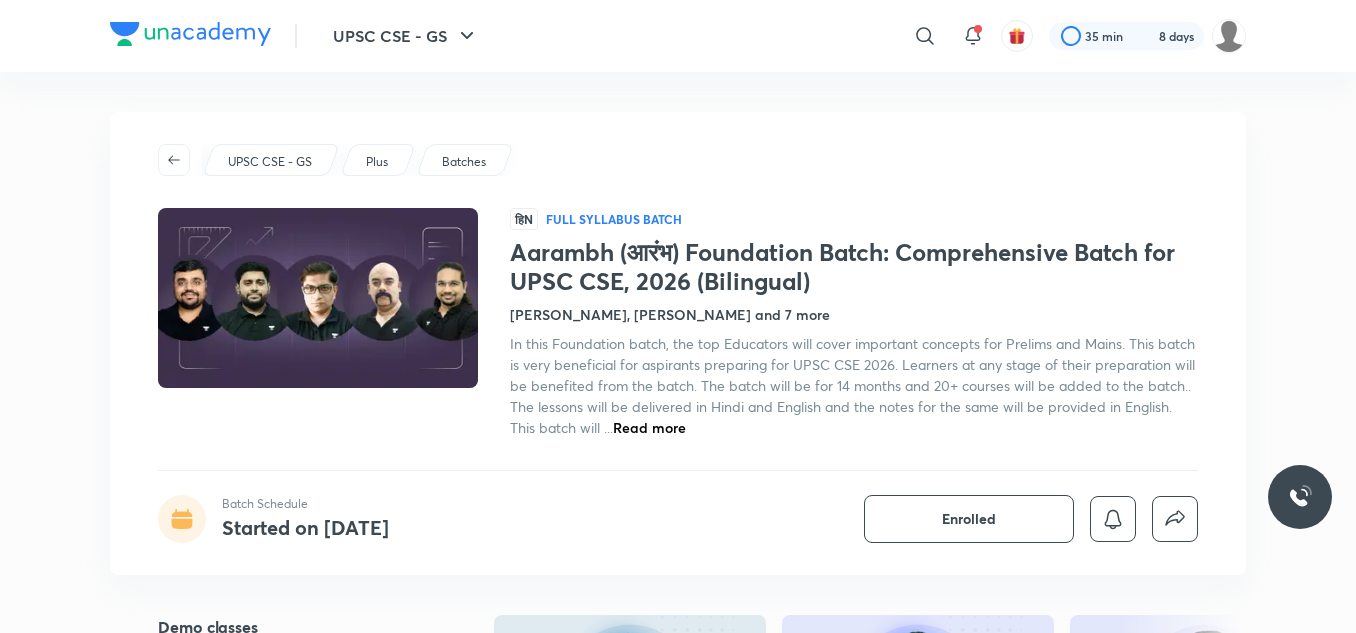 scroll, scrollTop: 0, scrollLeft: 0, axis: both 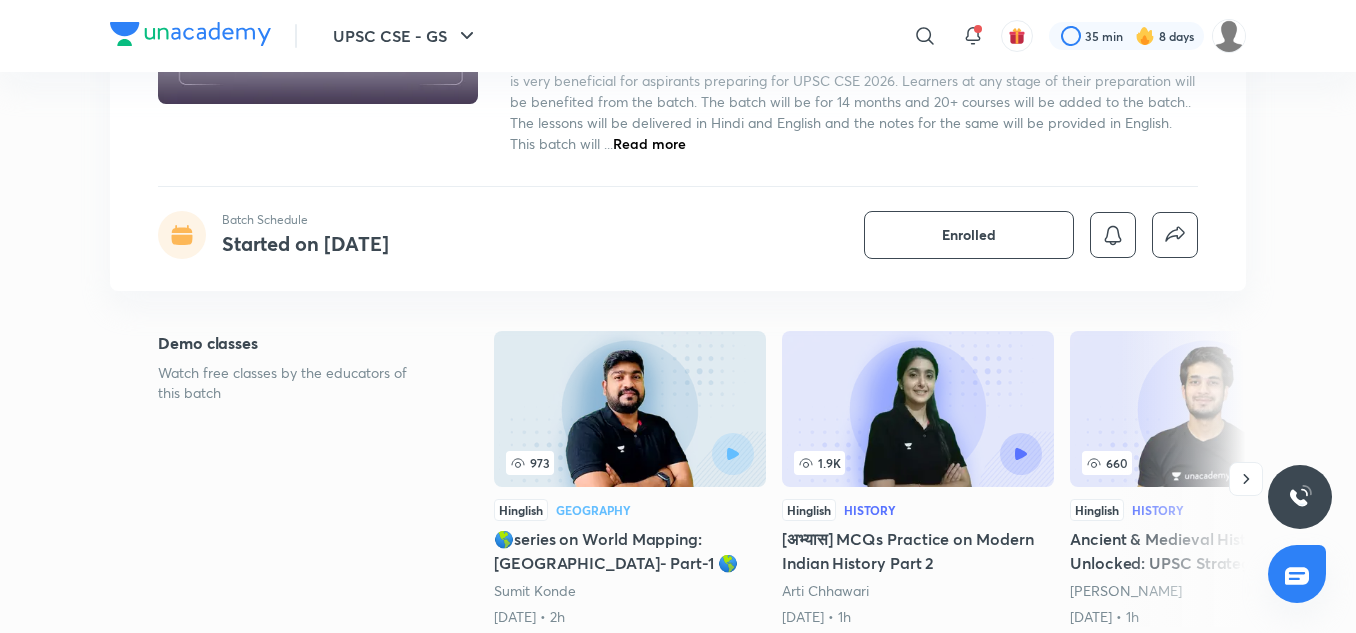 click on "In this Foundation batch, the top Educators will cover important concepts for Prelims and Mains. This batch is very beneficial for aspirants preparing for UPSC CSE 2026. Learners at any stage of their preparation will be benefited from the batch. The batch will be for 14 months and 20+ courses will be added to the batch.. The lessons will be delivered in Hindi and English and the notes for the same will be provided in English. This batch will ...  Read more" at bounding box center (854, 101) 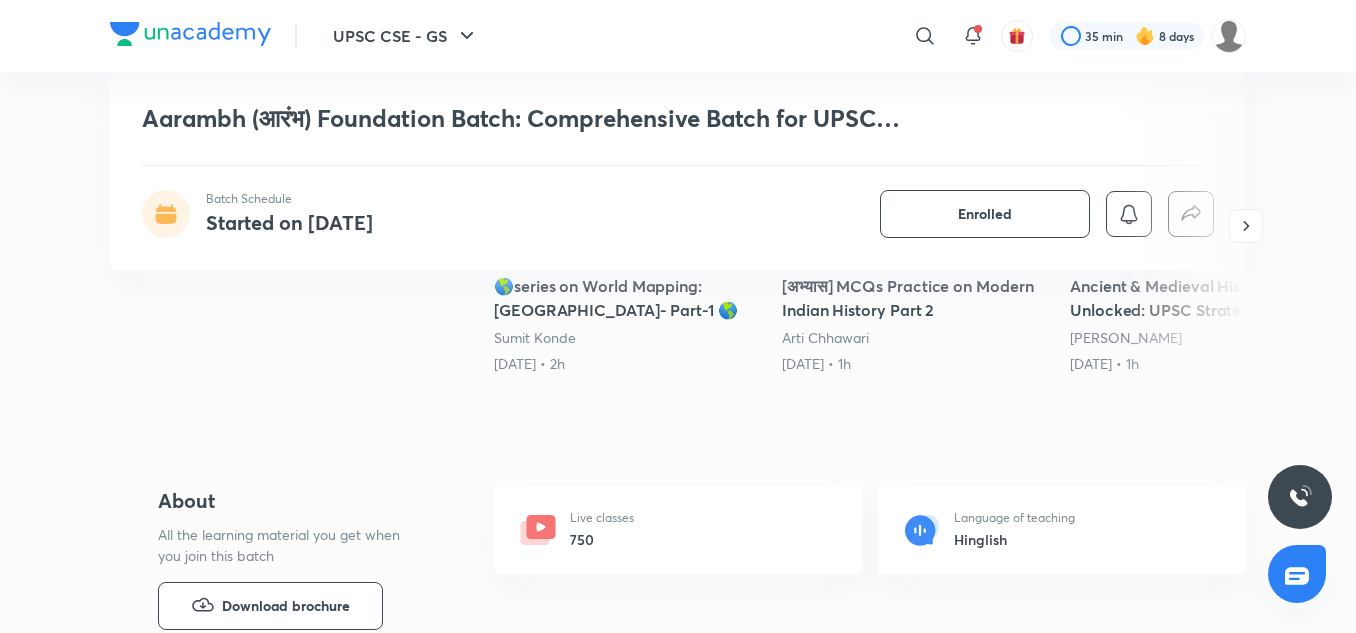 scroll, scrollTop: 704, scrollLeft: 0, axis: vertical 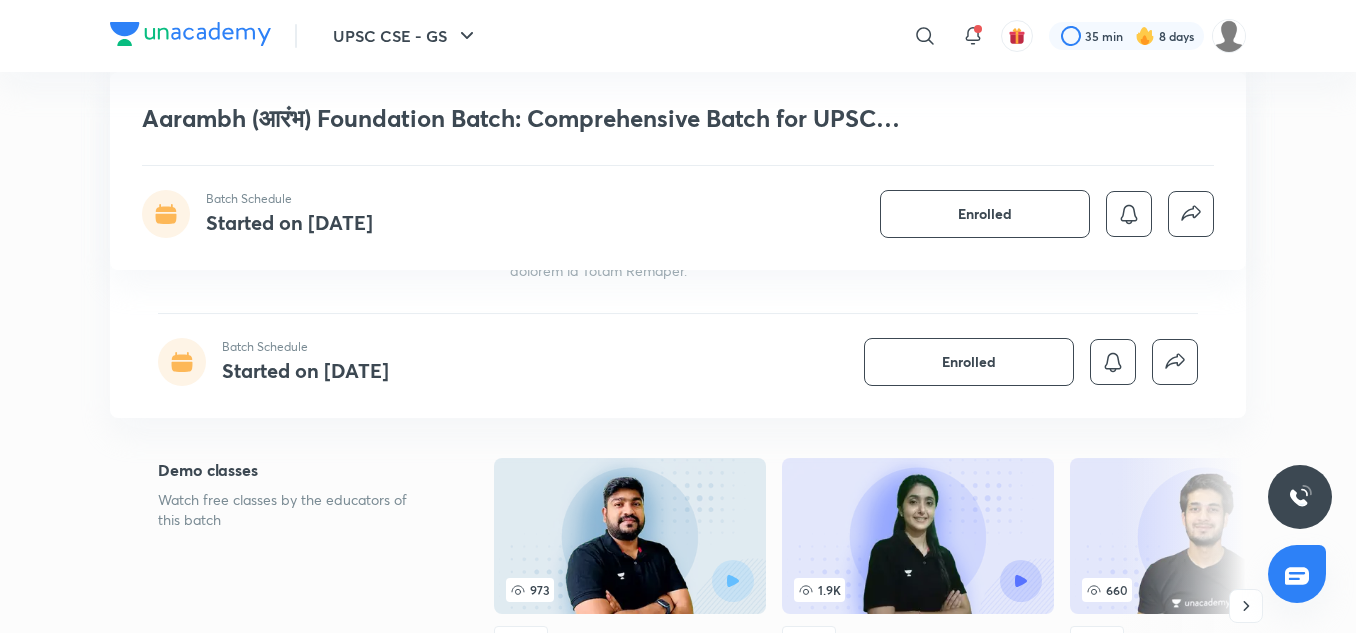 click on "Aarambh (आरंभ) Foundation Batch: Comprehensive Batch for UPSC CSE, 2026 (Bilingual) Batch Schedule Started on Feb 27 Enrolled UPSC CSE - GS Plus Batches हिN Full Syllabus Batch Aarambh (आरंभ) Foundation Batch: Comprehensive Batch for UPSC CSE, 2026 (Bilingual)  Sudarshan Gurjar, Mrunal Patel and 7 more Batch Schedule Started on Feb 27 Enrolled Demo classes   Watch free classes by the educators of this batch   973 Hinglish Geography 🌎series on World Mapping: South & Central America- Part-1 🌎 Sumit Konde 13th Jan • 2h    1.9K Hinglish History [अभ्यास] MCQs Practice on Modern Indian History Part 2 Arti Chhawari 15th Jan • 1h    660 Hinglish History Ancient & Medieval History Unlocked: UPSC Strategy Guide Anuj Garg 6th Jul • 1h    1.1K Hinglish Practice & Strategy The Whole UPSC Syllabus in 85 Themes Chandramouli Choudhary 4th Apr • 1h  About All the learning material you get when you join this batch Download brochure Live classes 750 Language of teaching Hinglish Jul" at bounding box center [678, 2954] 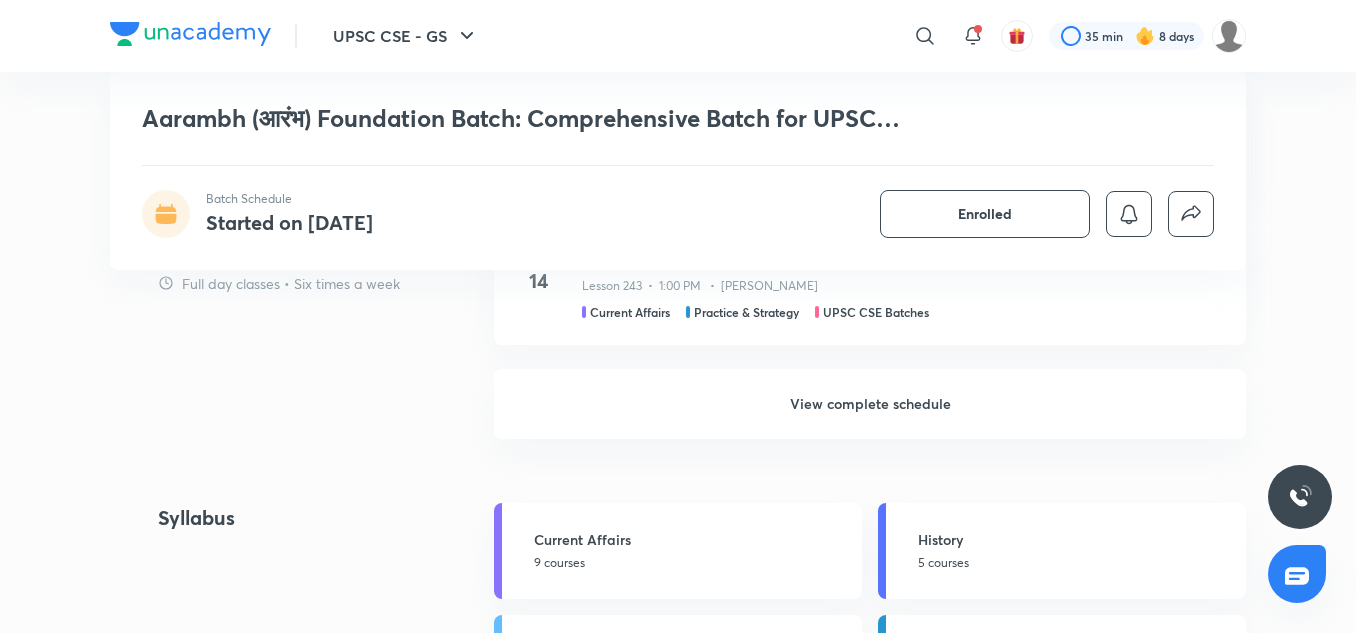 scroll, scrollTop: 2449, scrollLeft: 0, axis: vertical 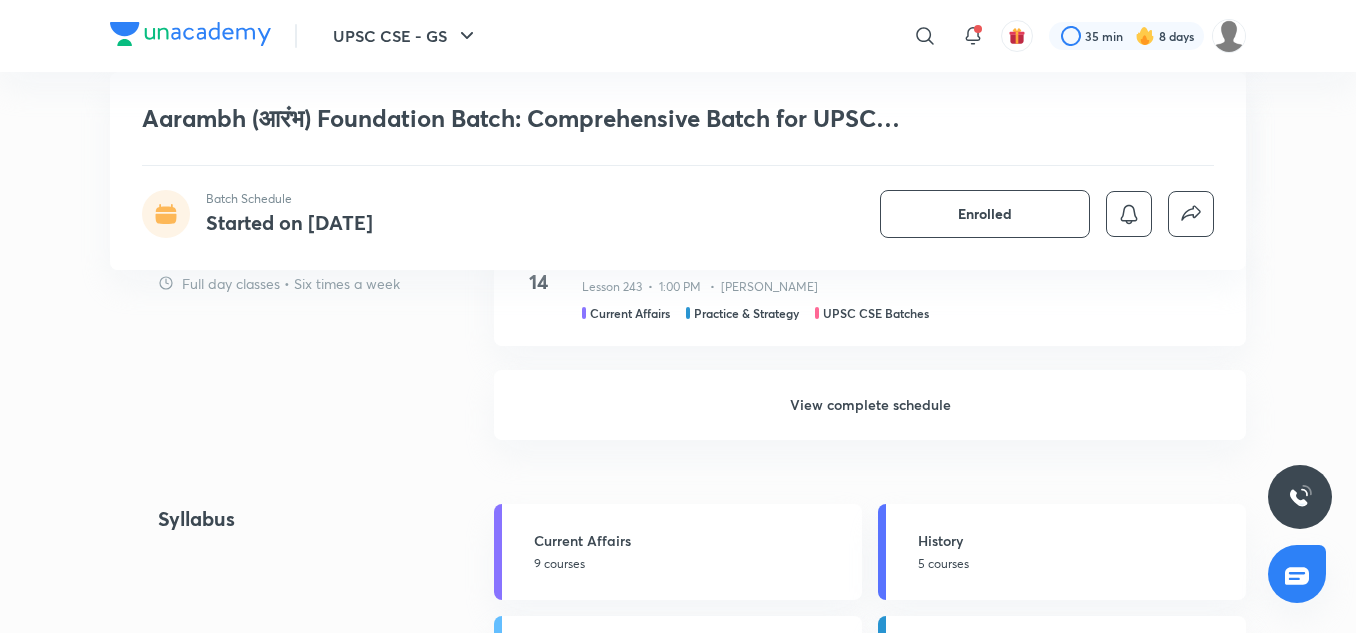click on "View complete schedule" at bounding box center (870, 405) 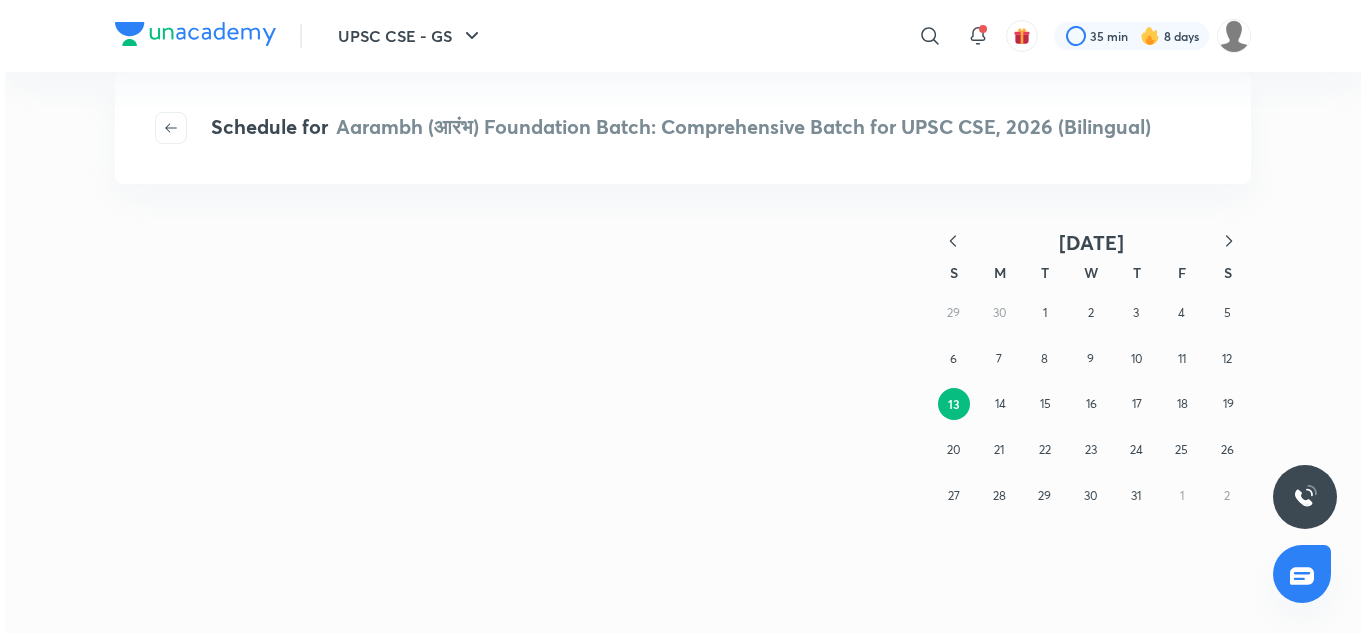 scroll, scrollTop: 0, scrollLeft: 0, axis: both 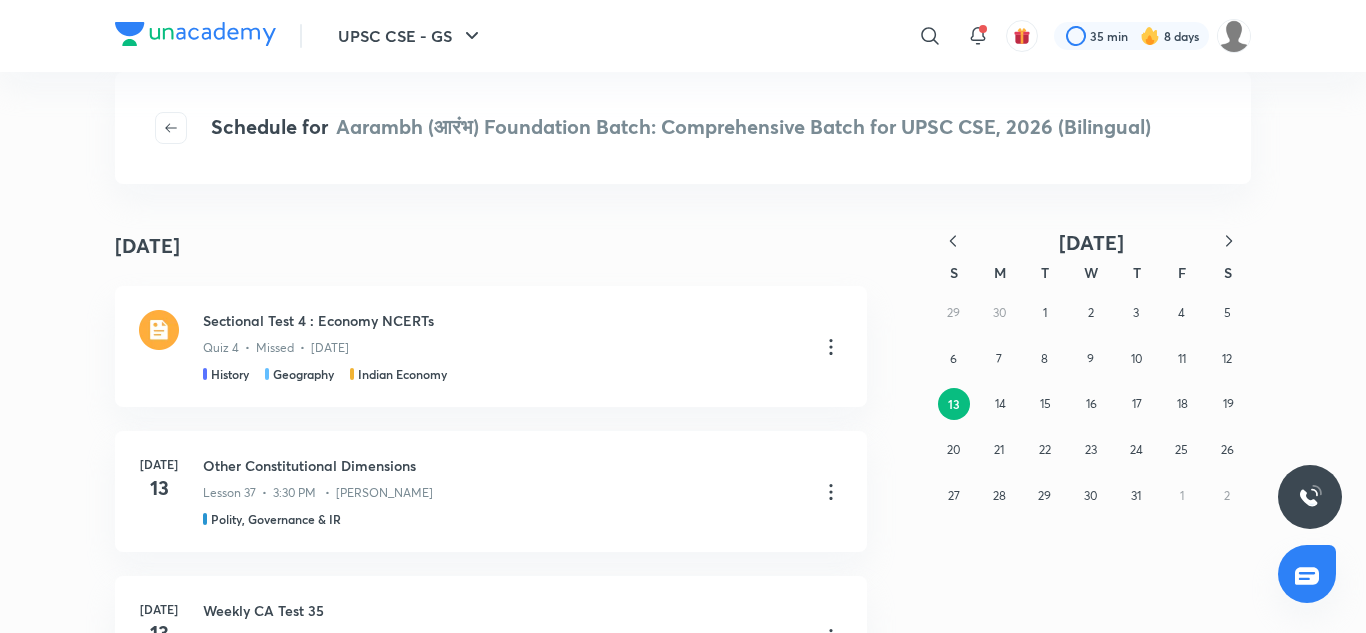 click 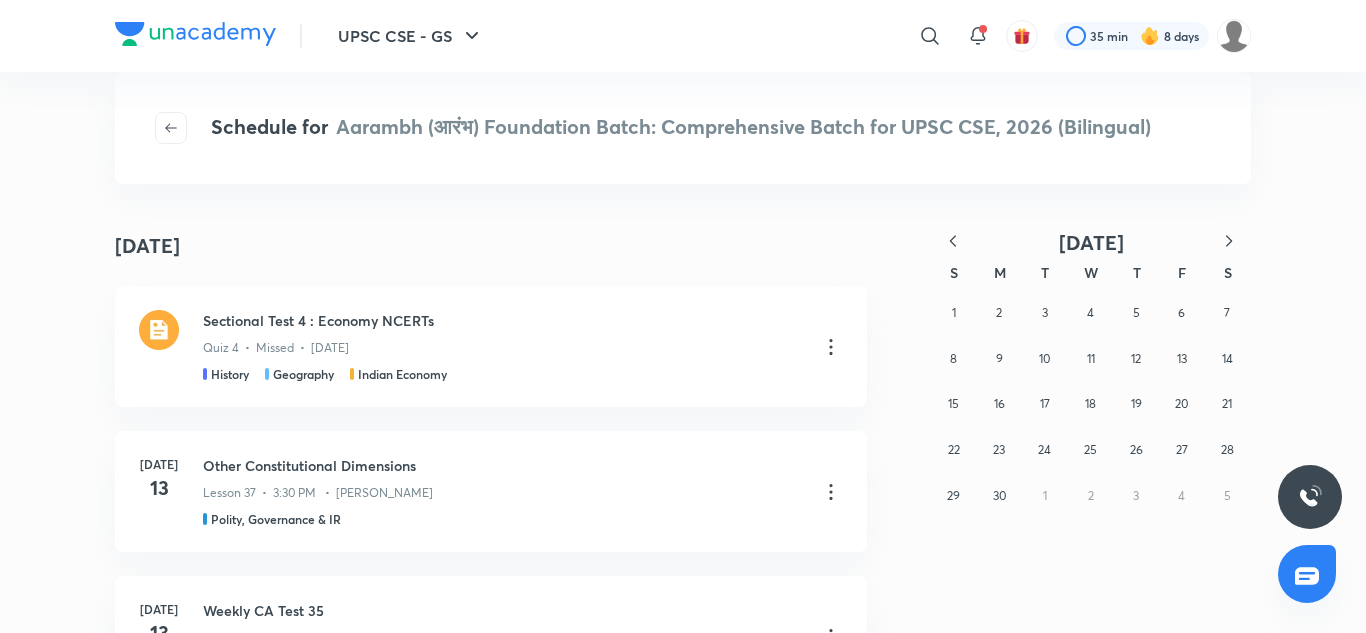 click 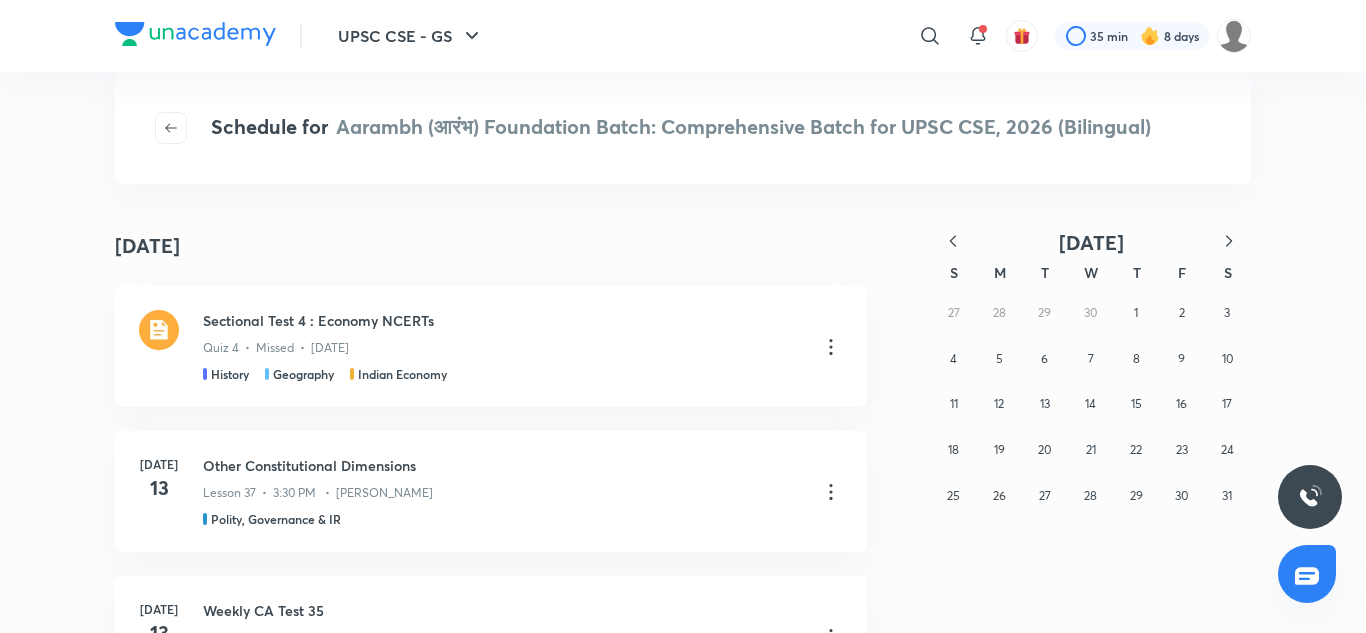 click 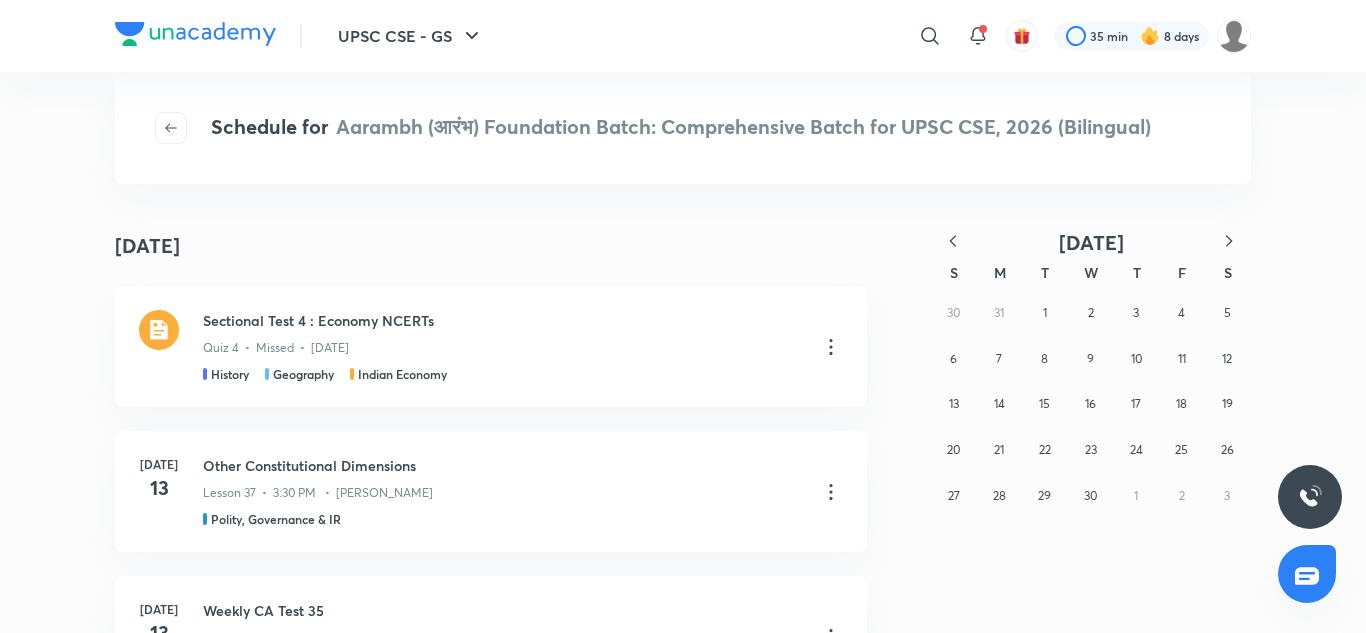 click 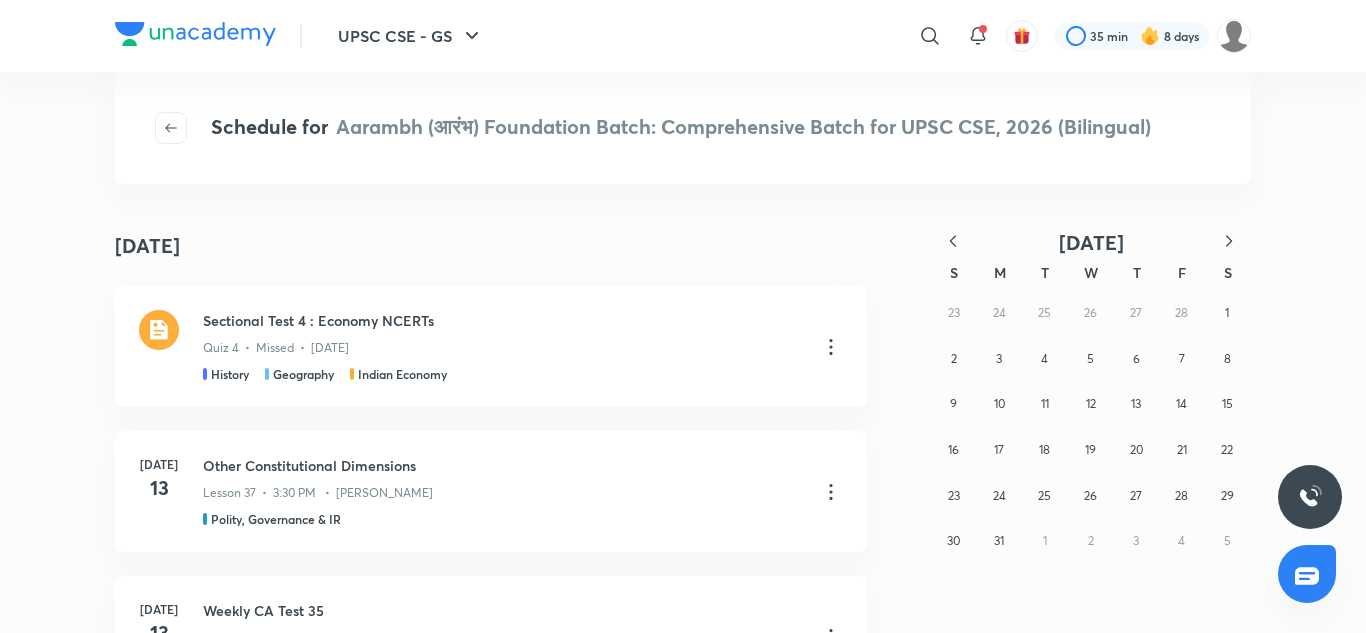 click 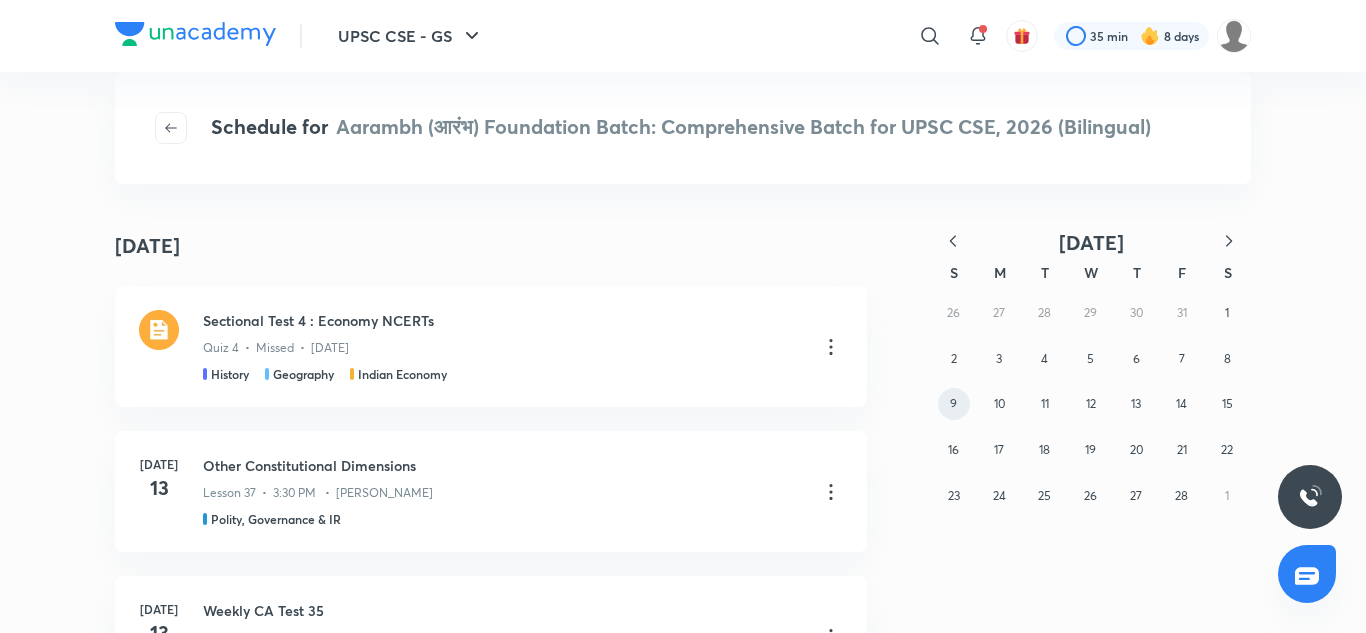 click on "9" at bounding box center [954, 404] 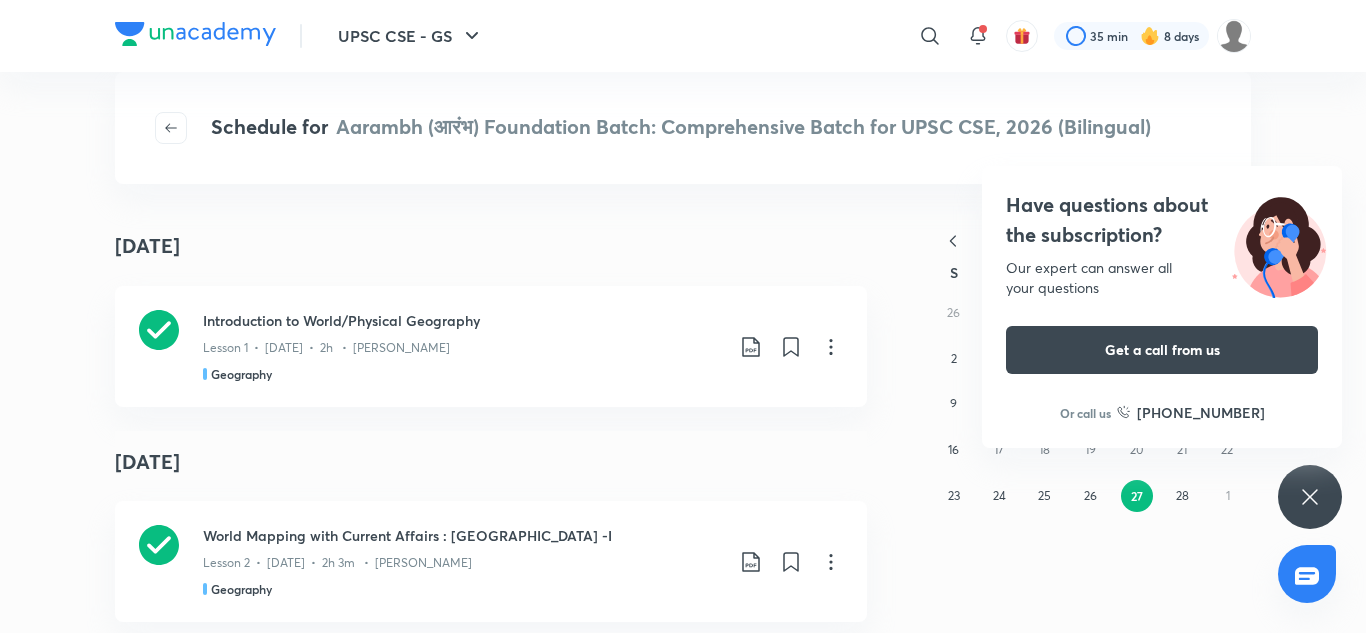 click 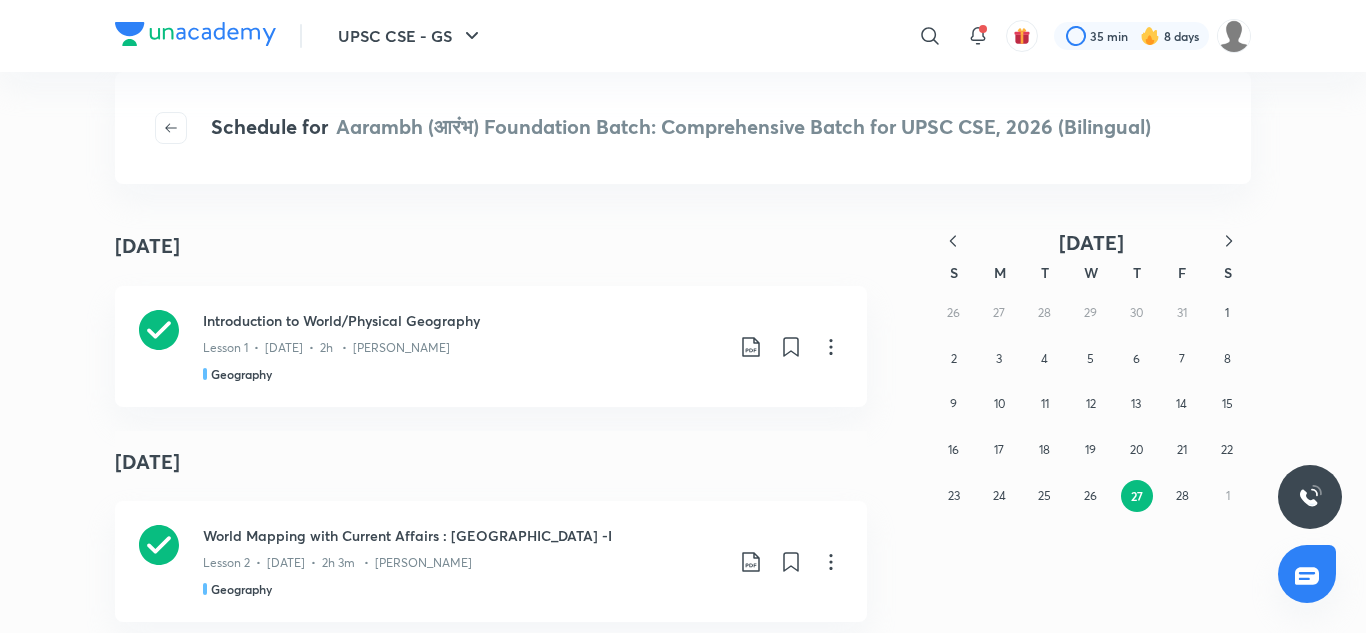 click 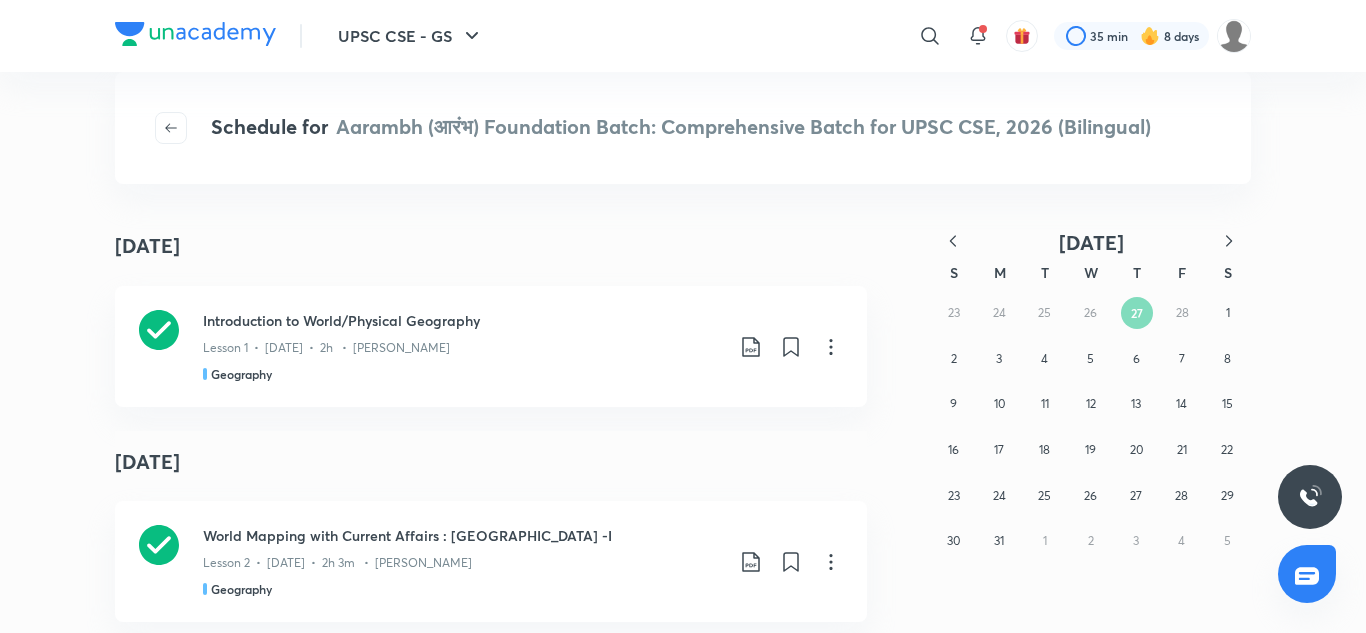 click 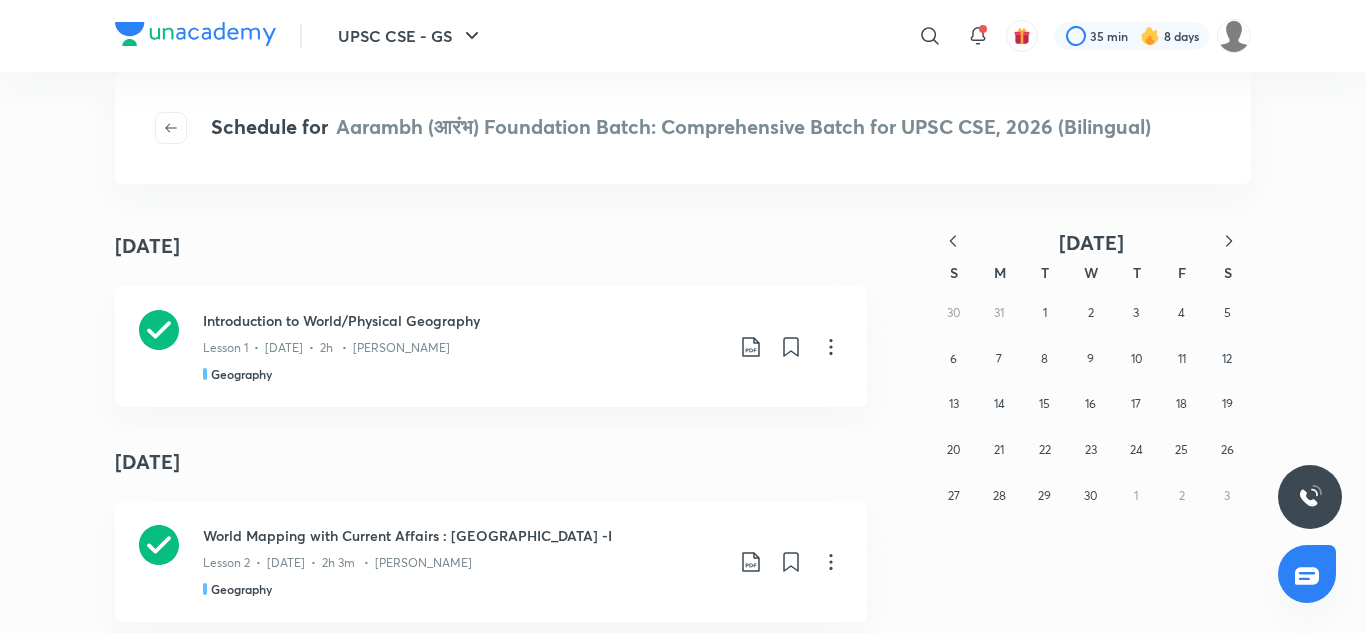 click 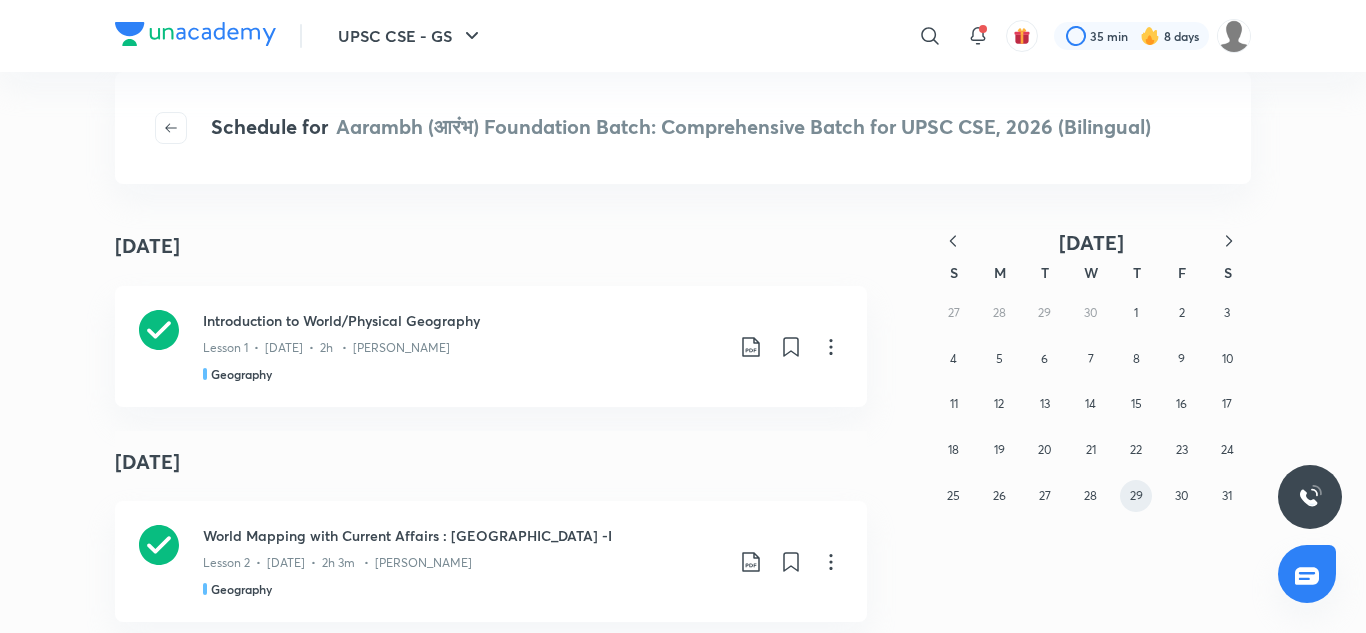 click on "29" at bounding box center (1136, 496) 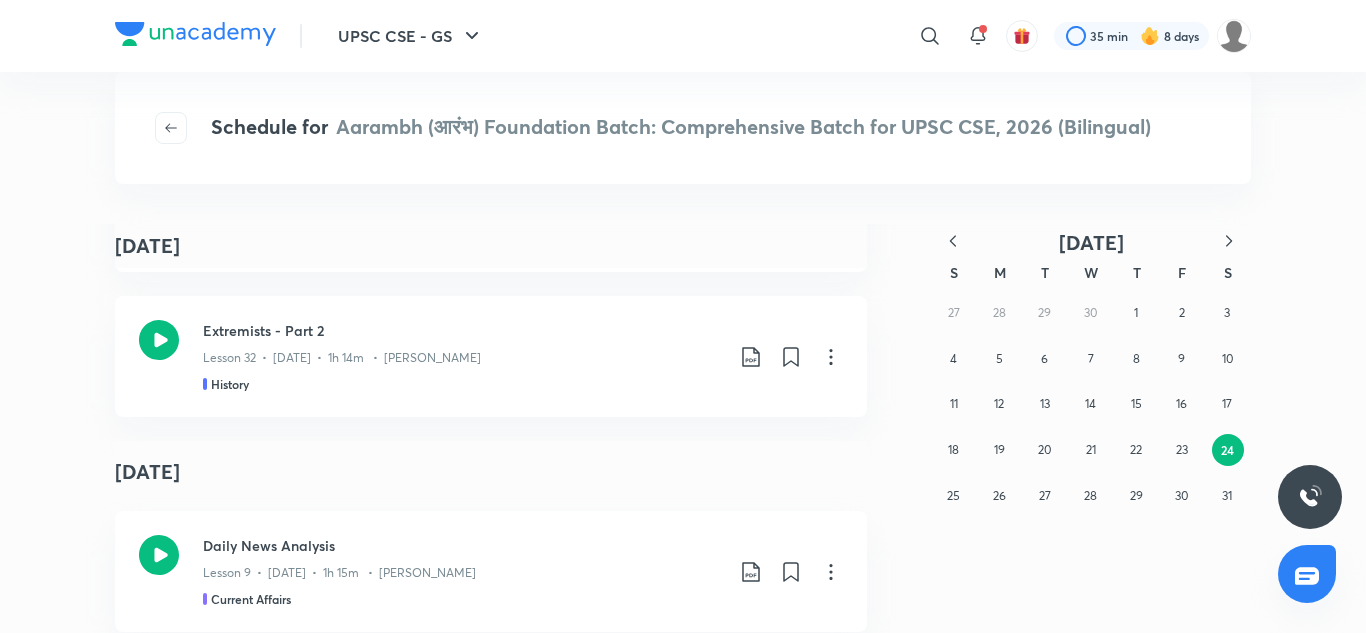 scroll, scrollTop: 16399, scrollLeft: 0, axis: vertical 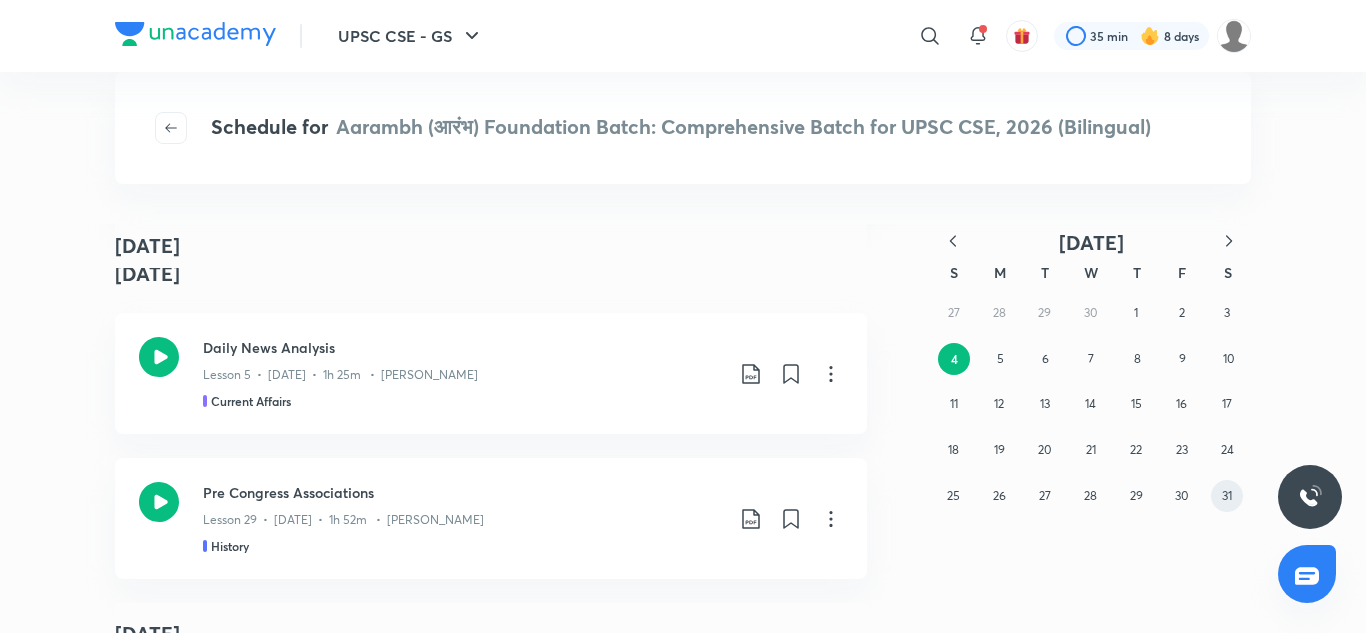 click on "31" at bounding box center [1227, 495] 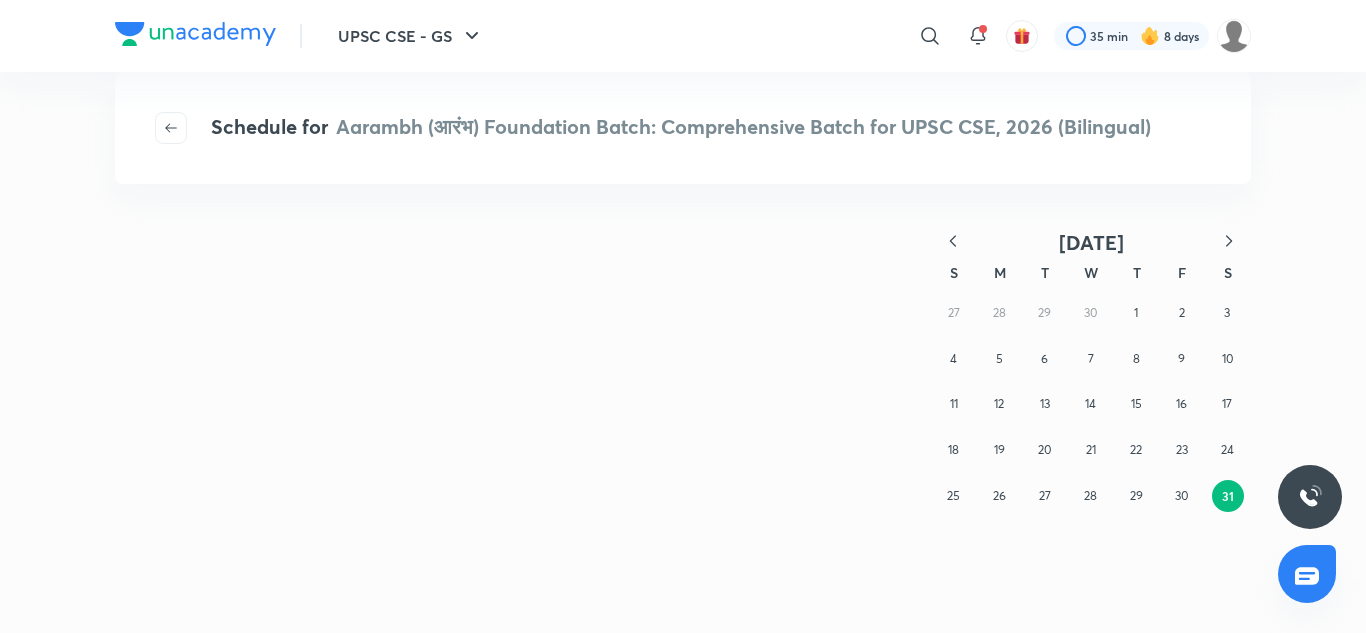 scroll, scrollTop: 0, scrollLeft: 0, axis: both 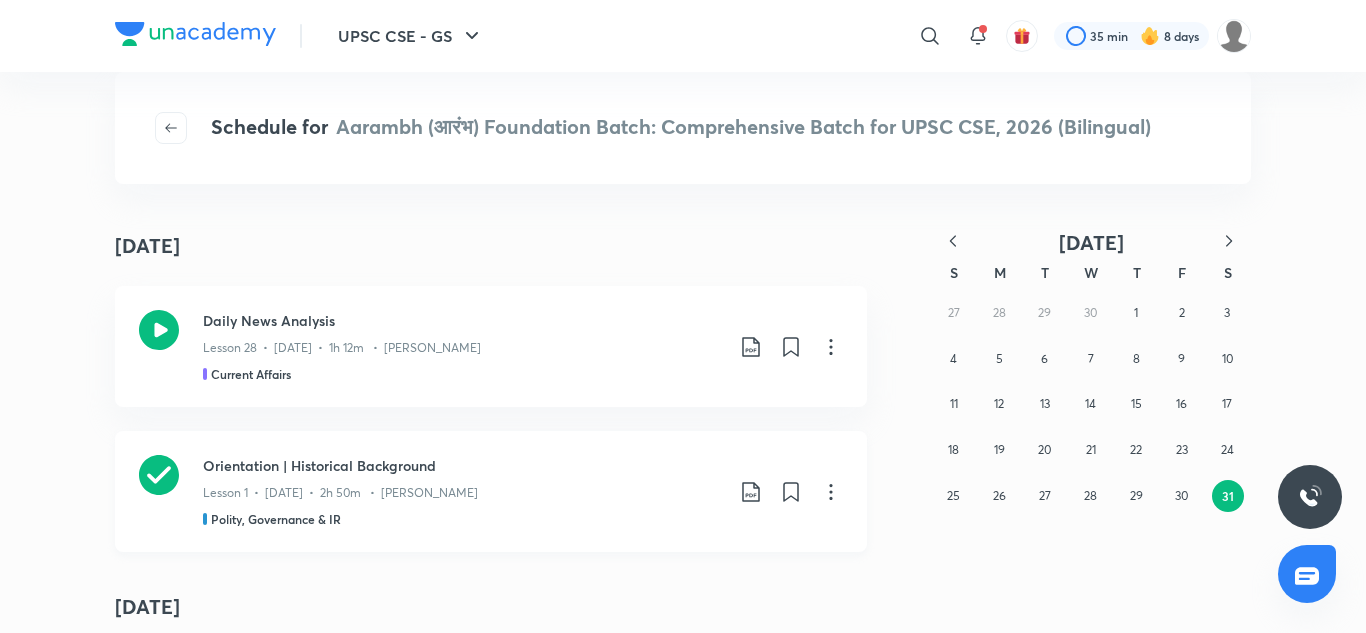 click on "Lesson 1  •  May 31  •  2h 50m   •  Dr Sidharth Arora" at bounding box center (463, 489) 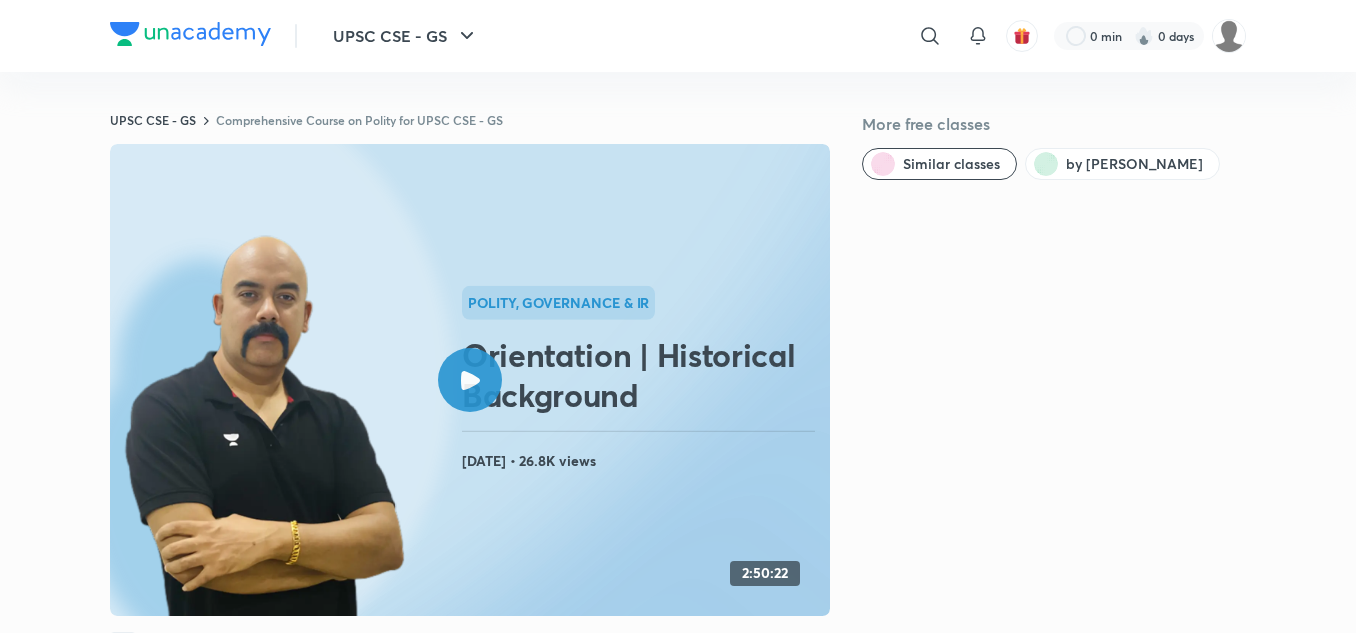 scroll, scrollTop: 0, scrollLeft: 0, axis: both 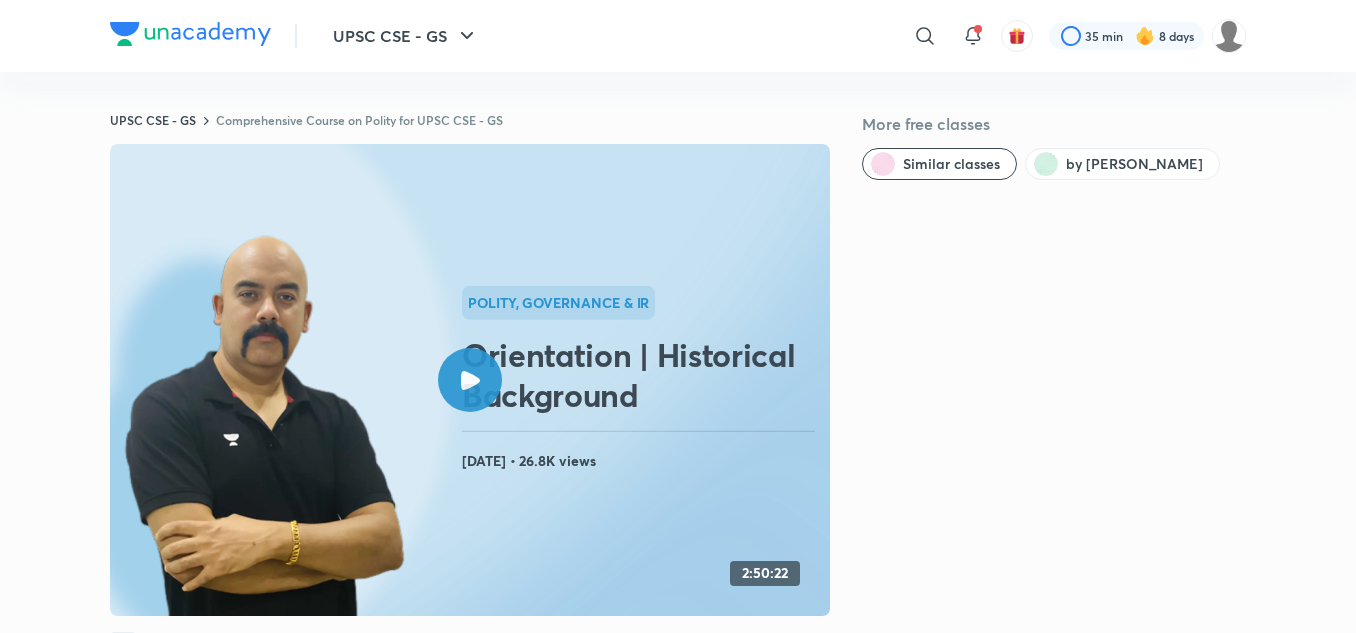 click at bounding box center (190, 34) 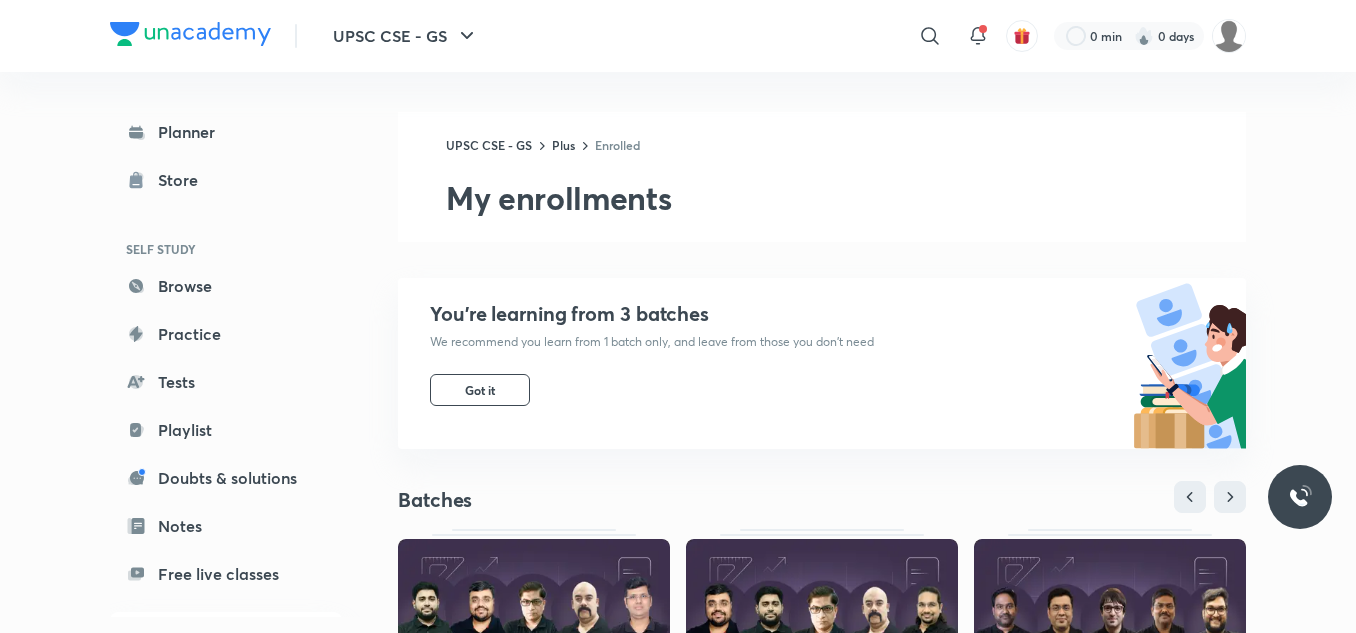 scroll, scrollTop: 0, scrollLeft: 0, axis: both 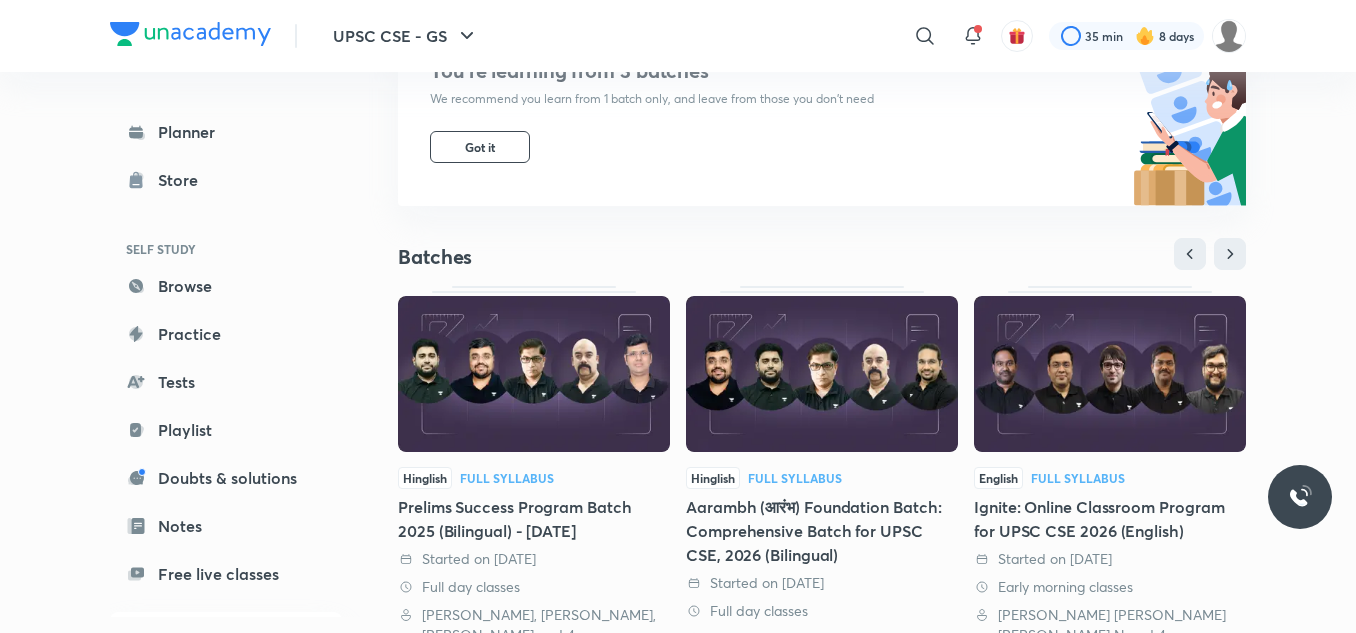 click at bounding box center [1110, 374] 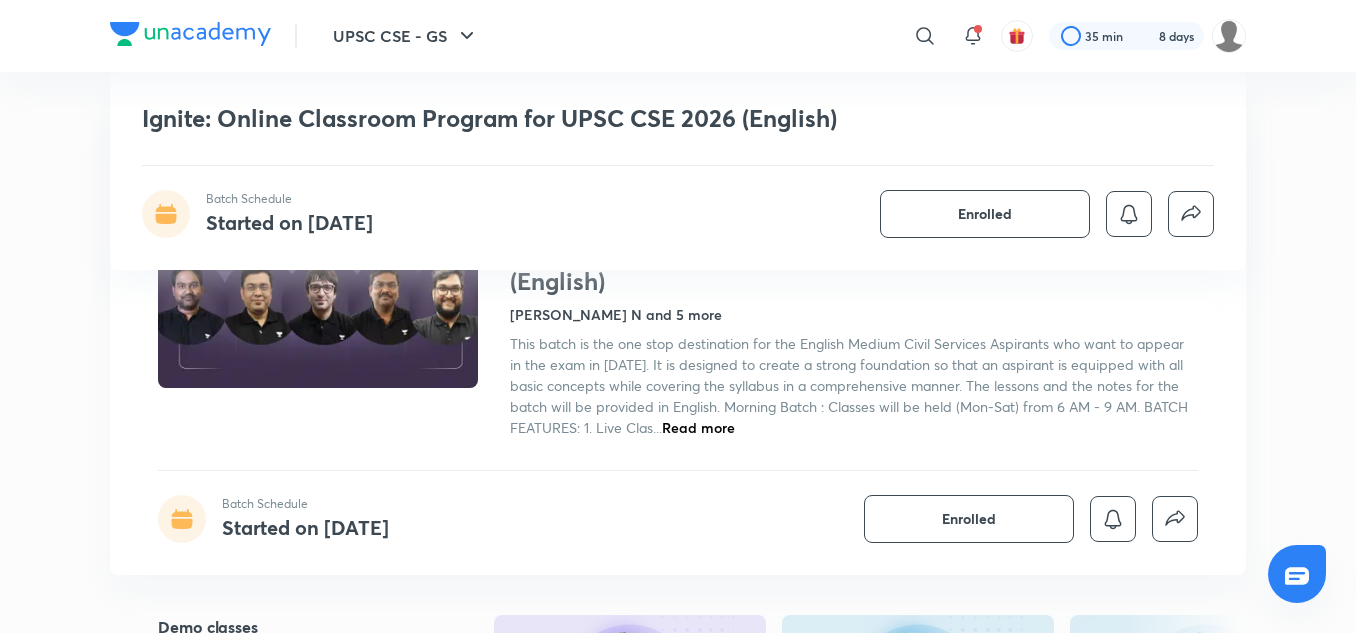 scroll, scrollTop: 7065, scrollLeft: 0, axis: vertical 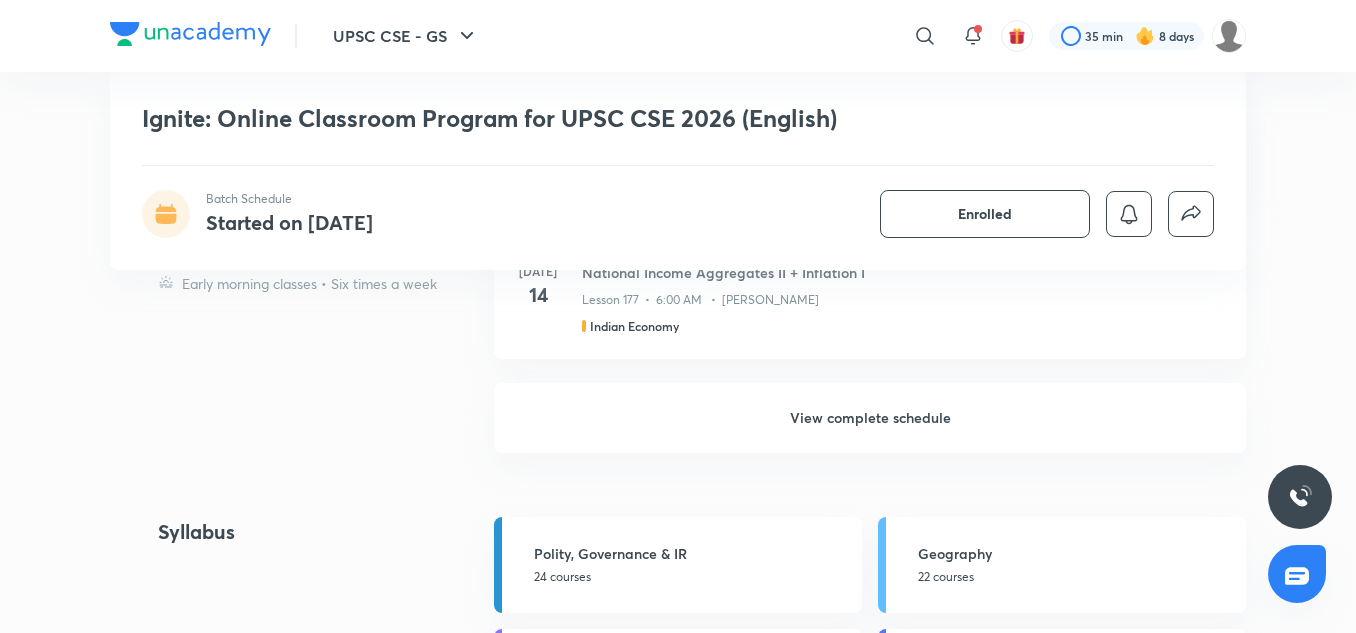 click on "View complete schedule" at bounding box center [870, 418] 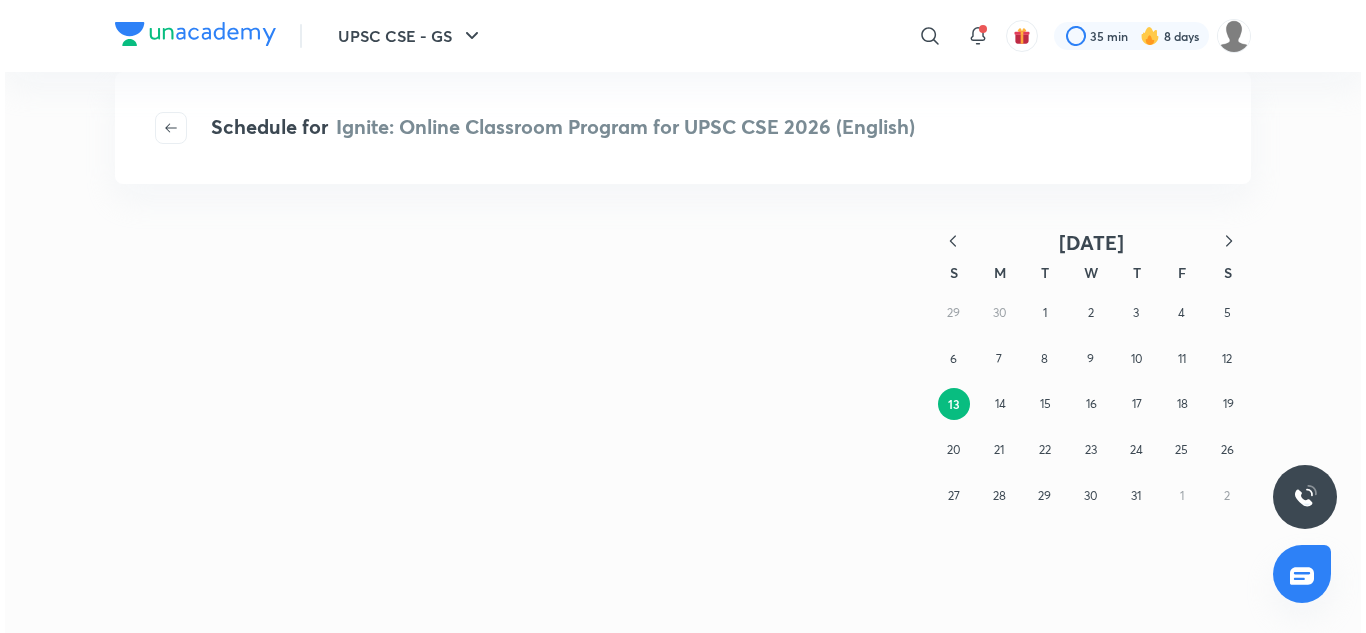 scroll, scrollTop: 0, scrollLeft: 0, axis: both 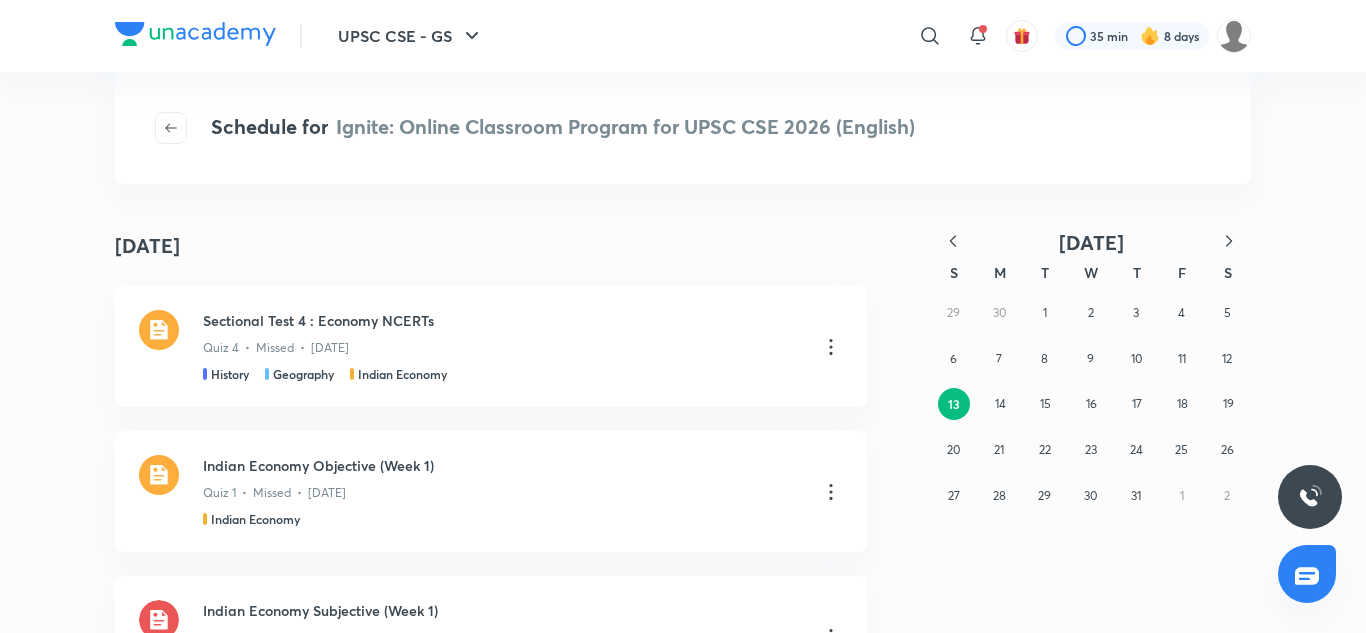 click 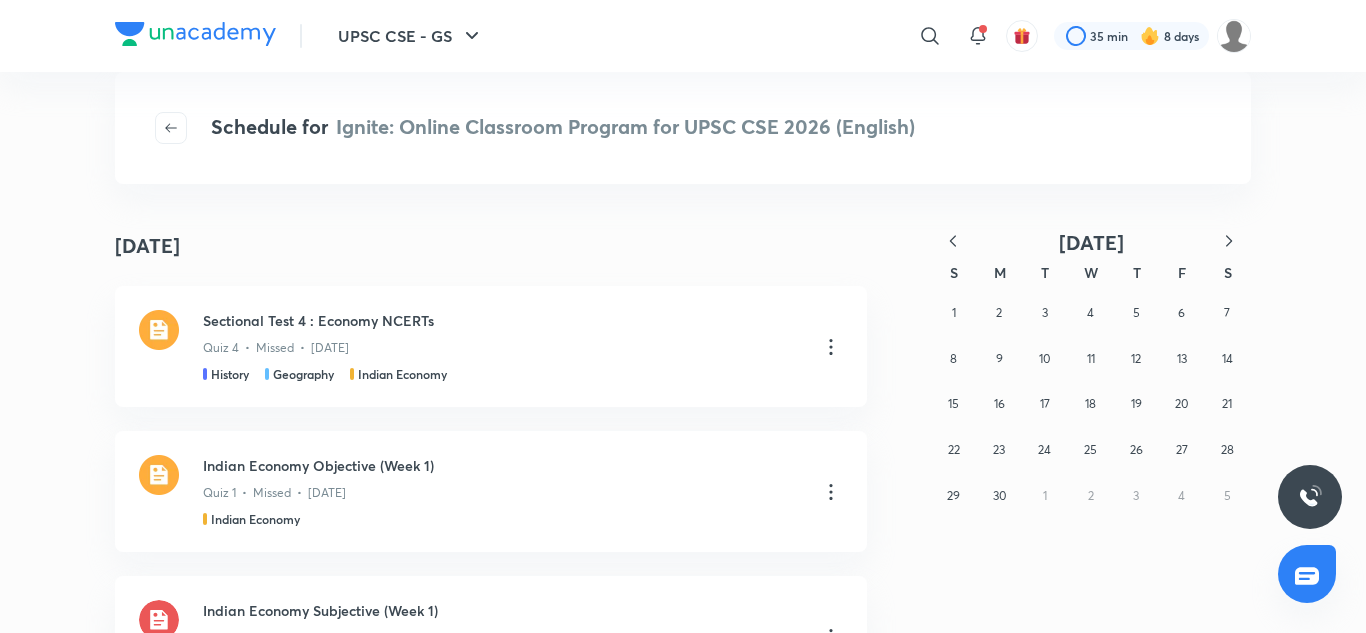 click 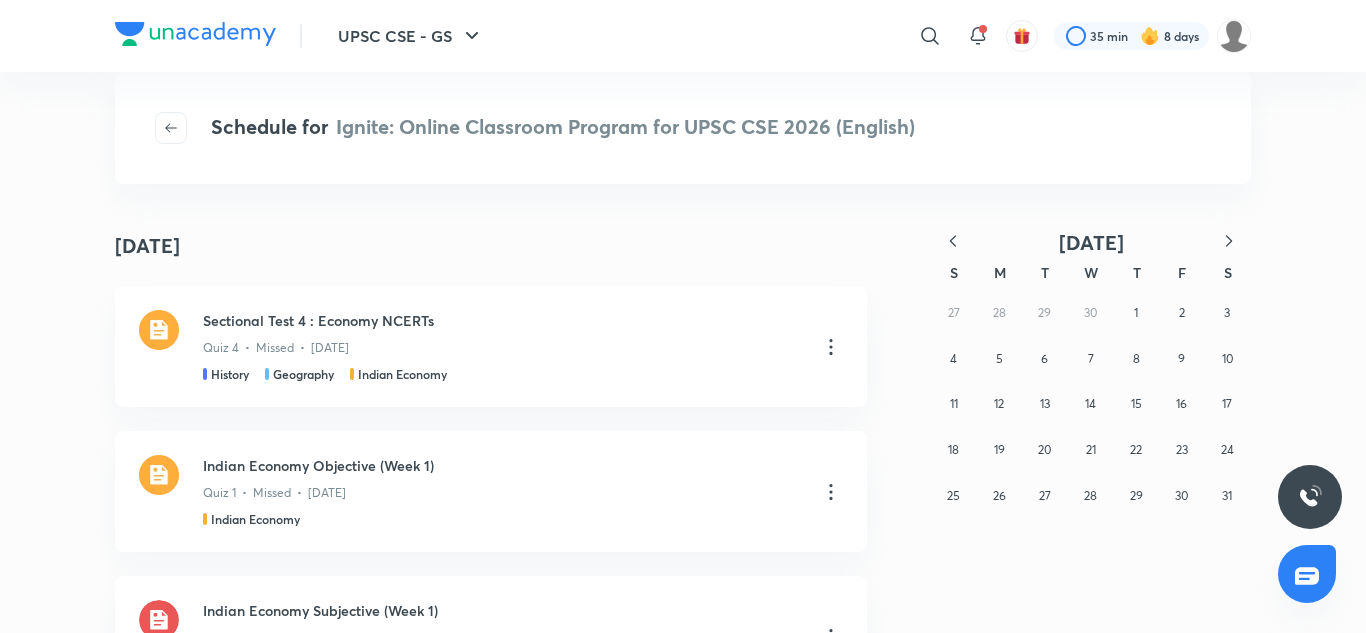 click 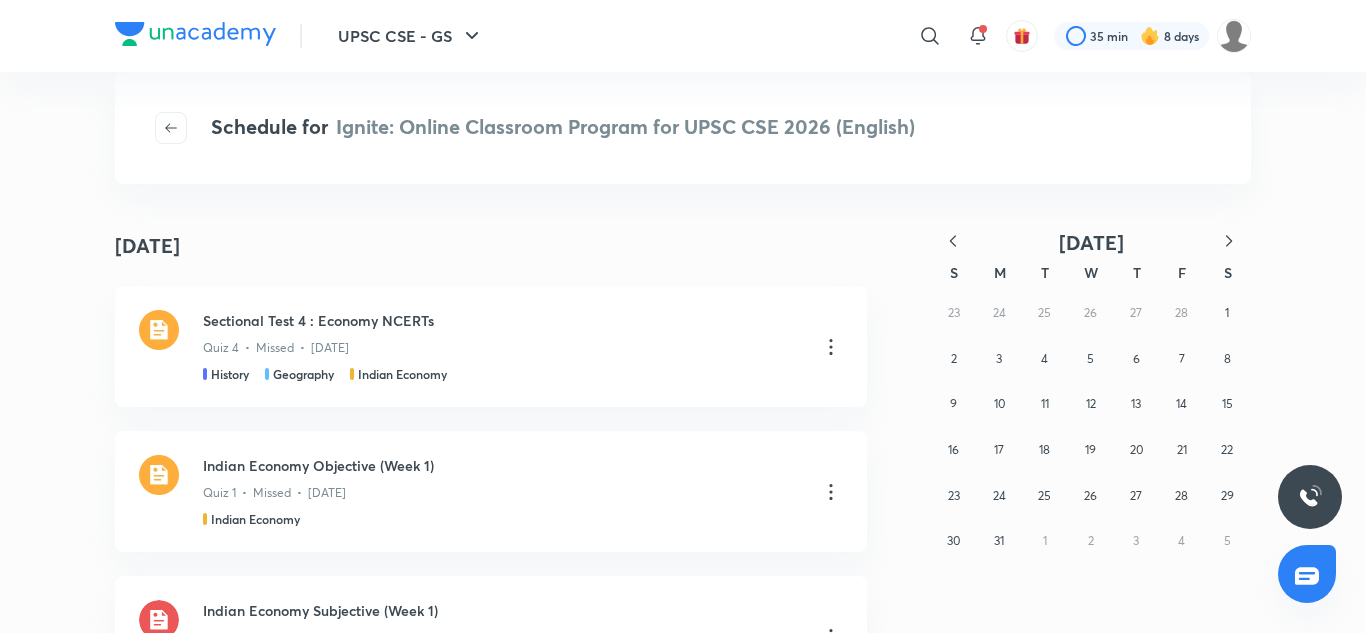 click 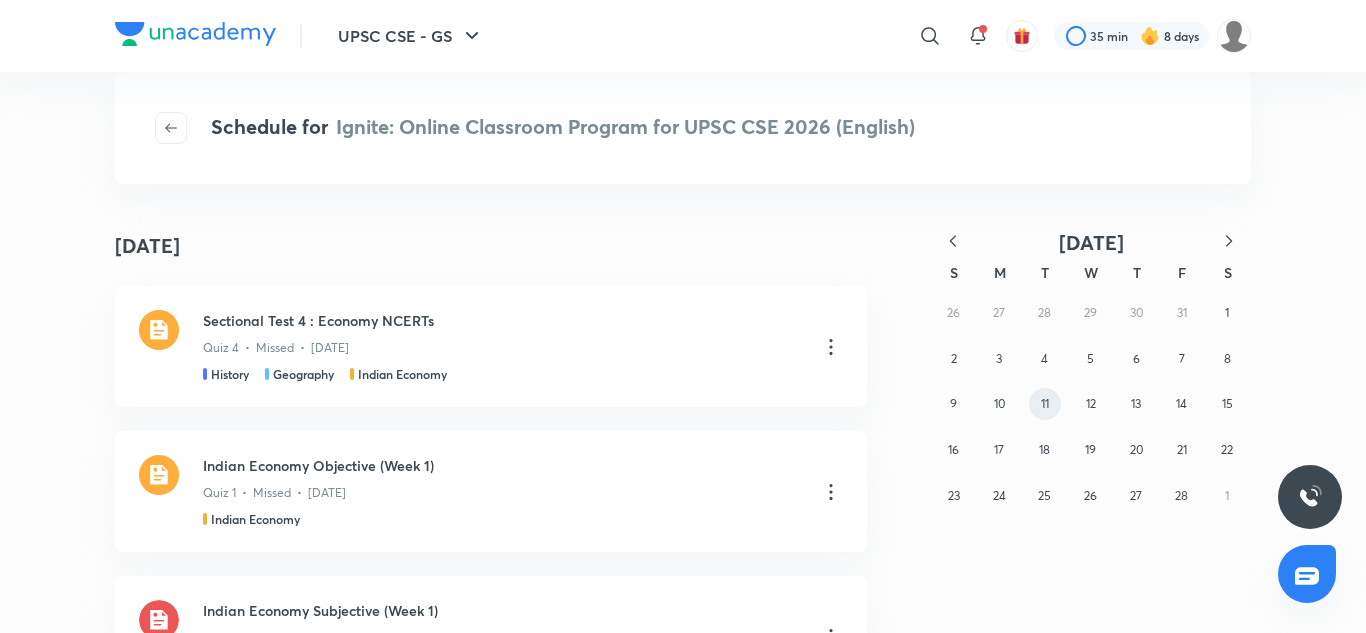 click on "11" at bounding box center [1045, 404] 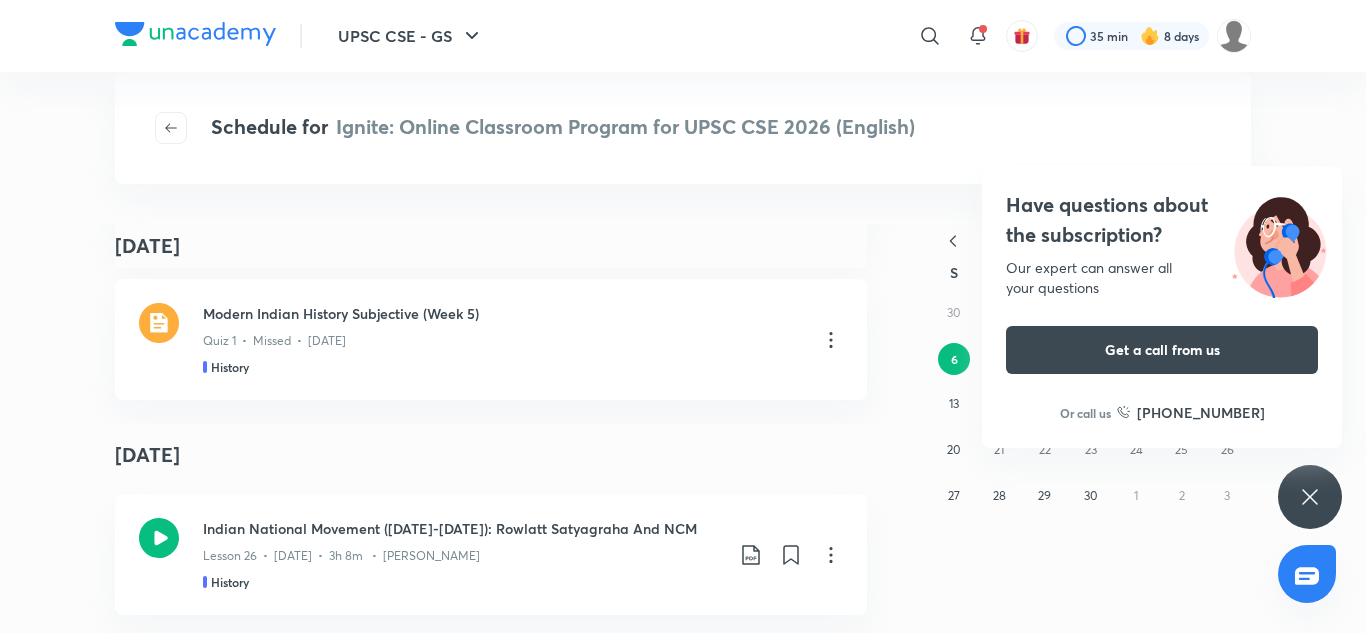 scroll, scrollTop: 13965, scrollLeft: 0, axis: vertical 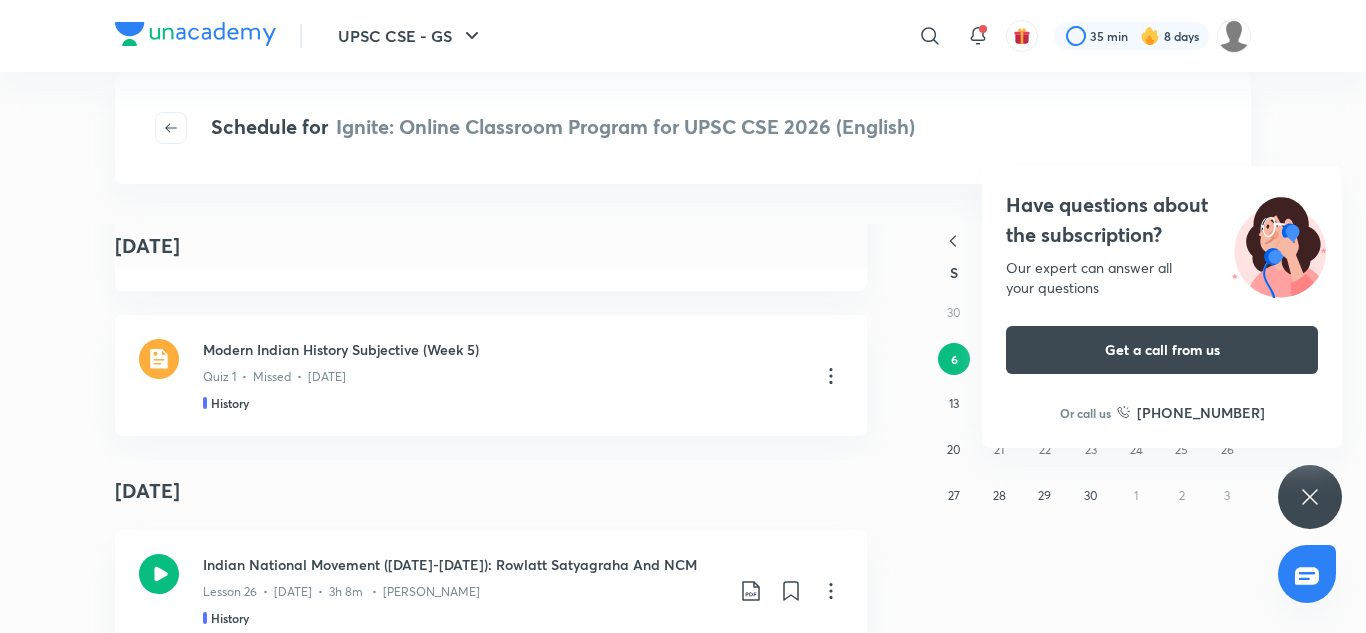 click on "Have questions about the subscription? Our expert can answer all your questions Get a call from us Or call us +91 8585858585" at bounding box center (1310, 497) 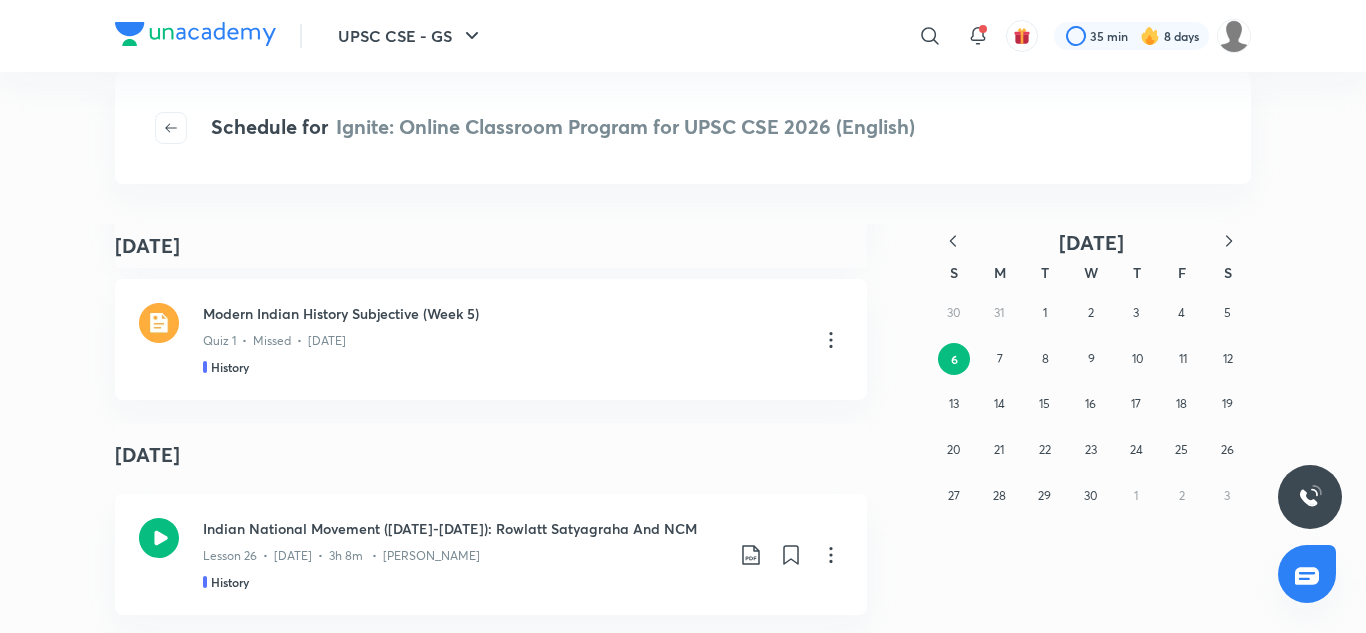scroll, scrollTop: 14001, scrollLeft: 0, axis: vertical 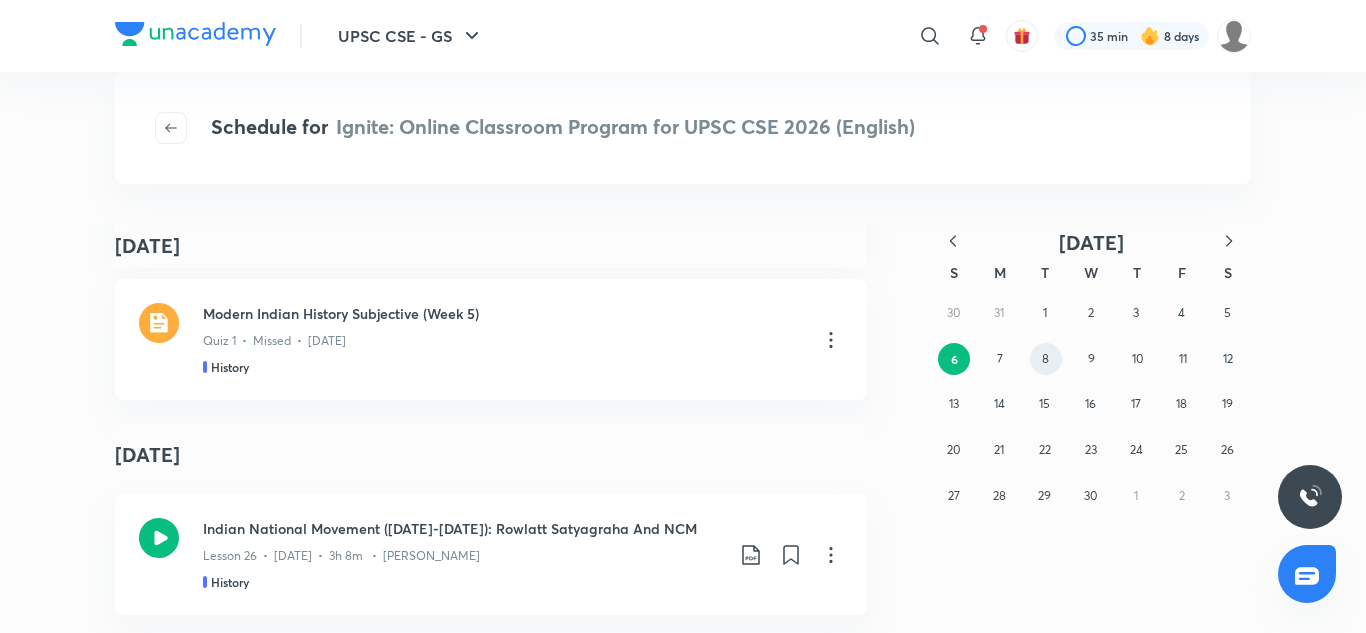 click on "8" at bounding box center (1046, 359) 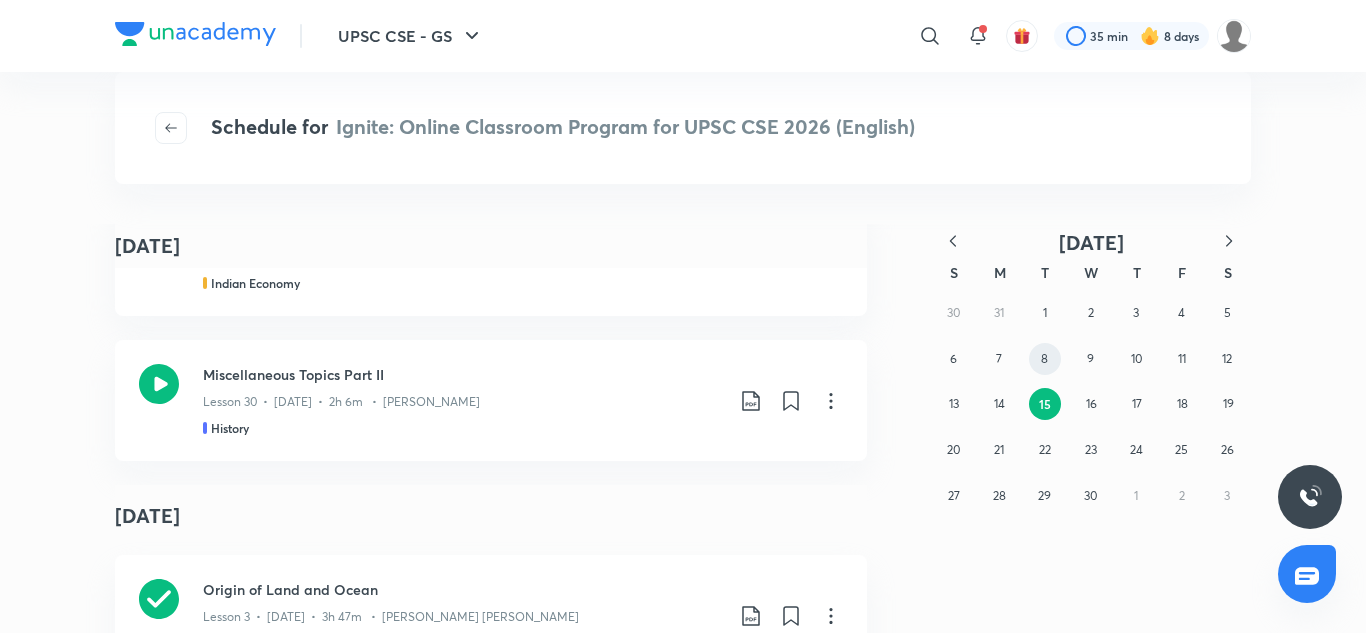 scroll, scrollTop: 2333, scrollLeft: 0, axis: vertical 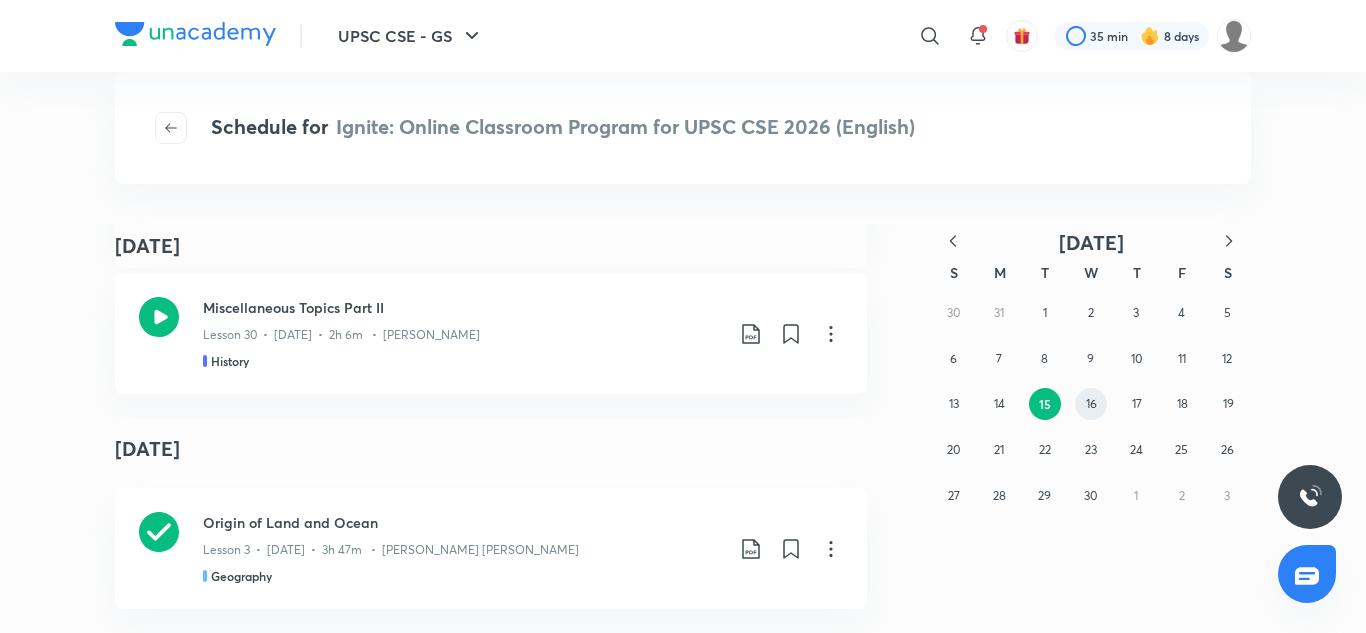 click on "16" at bounding box center (1091, 404) 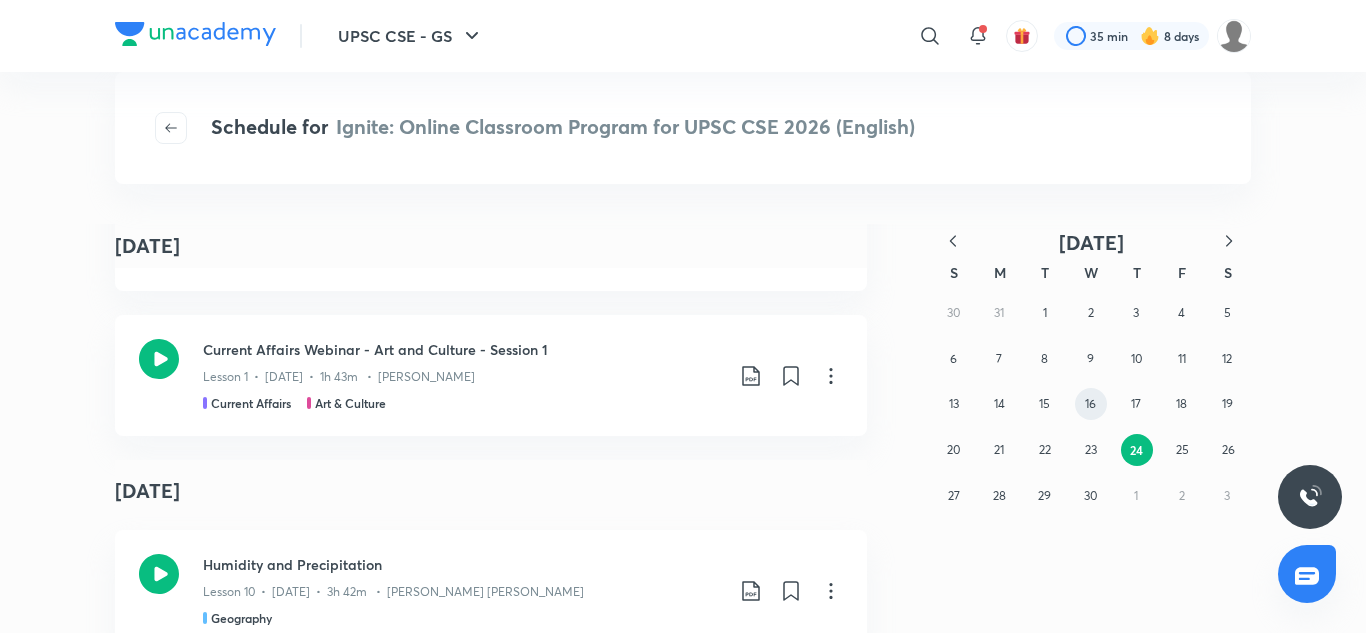 scroll, scrollTop: 2403, scrollLeft: 0, axis: vertical 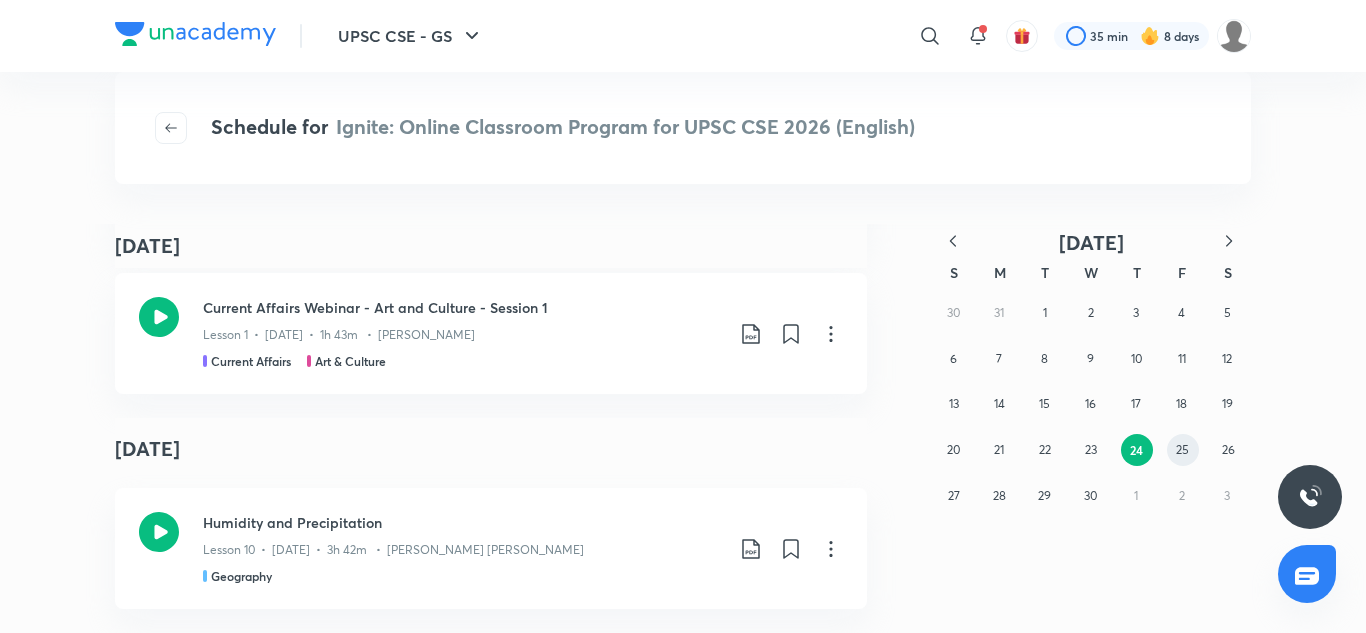 click on "25" at bounding box center (1182, 449) 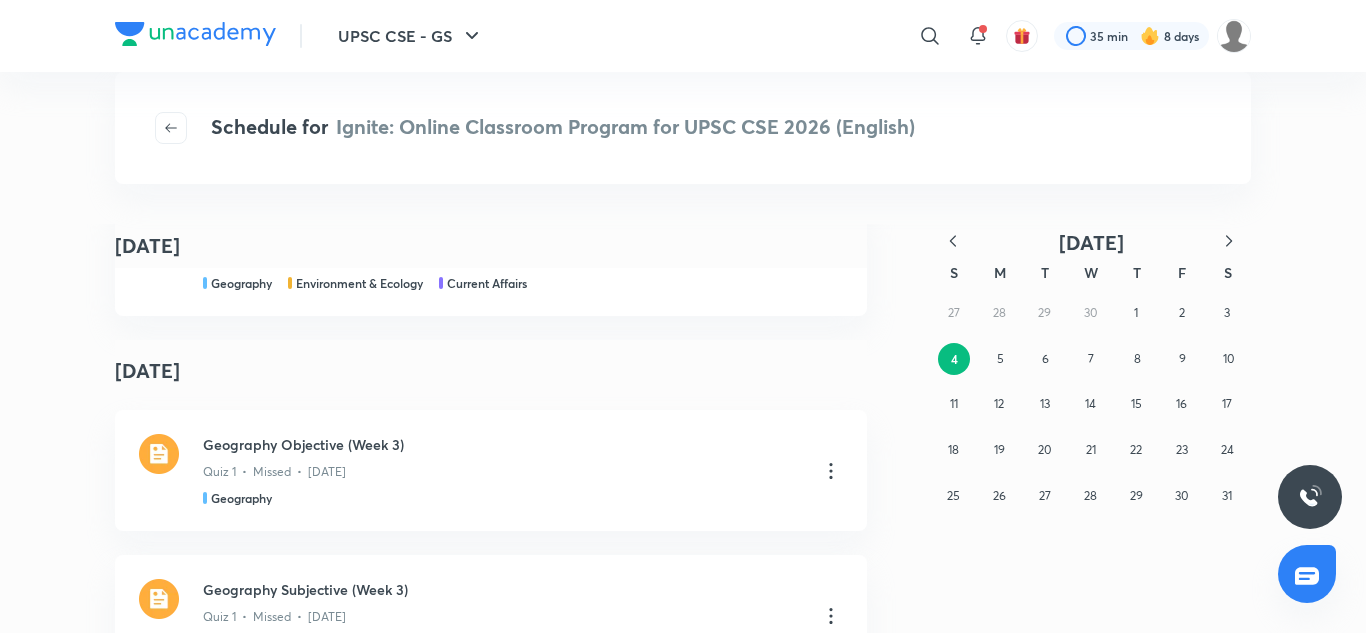 scroll, scrollTop: 2473, scrollLeft: 0, axis: vertical 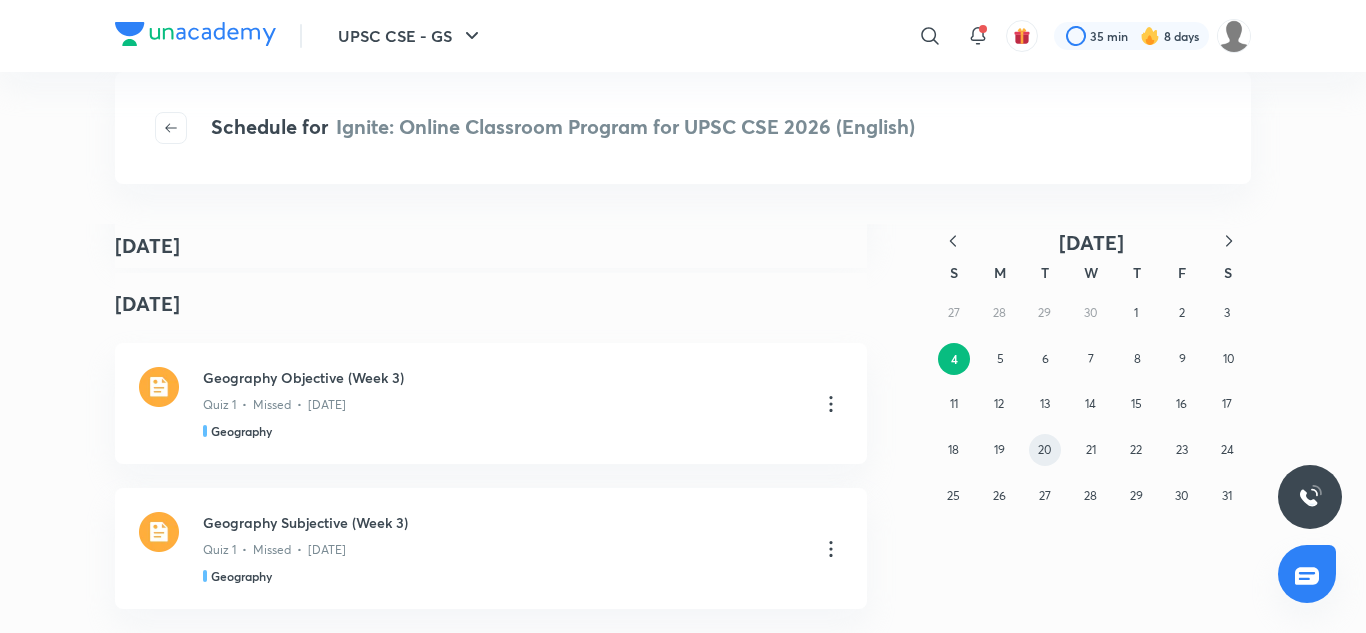 click on "20" at bounding box center [1045, 450] 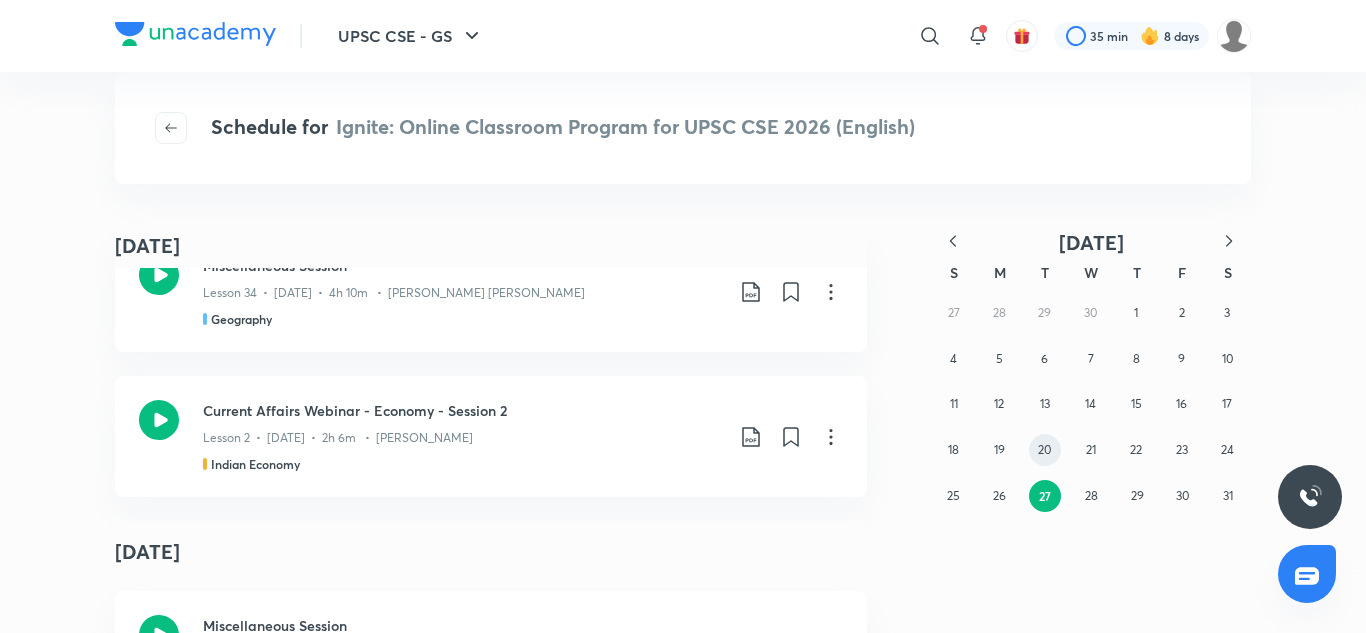 scroll, scrollTop: 2403, scrollLeft: 0, axis: vertical 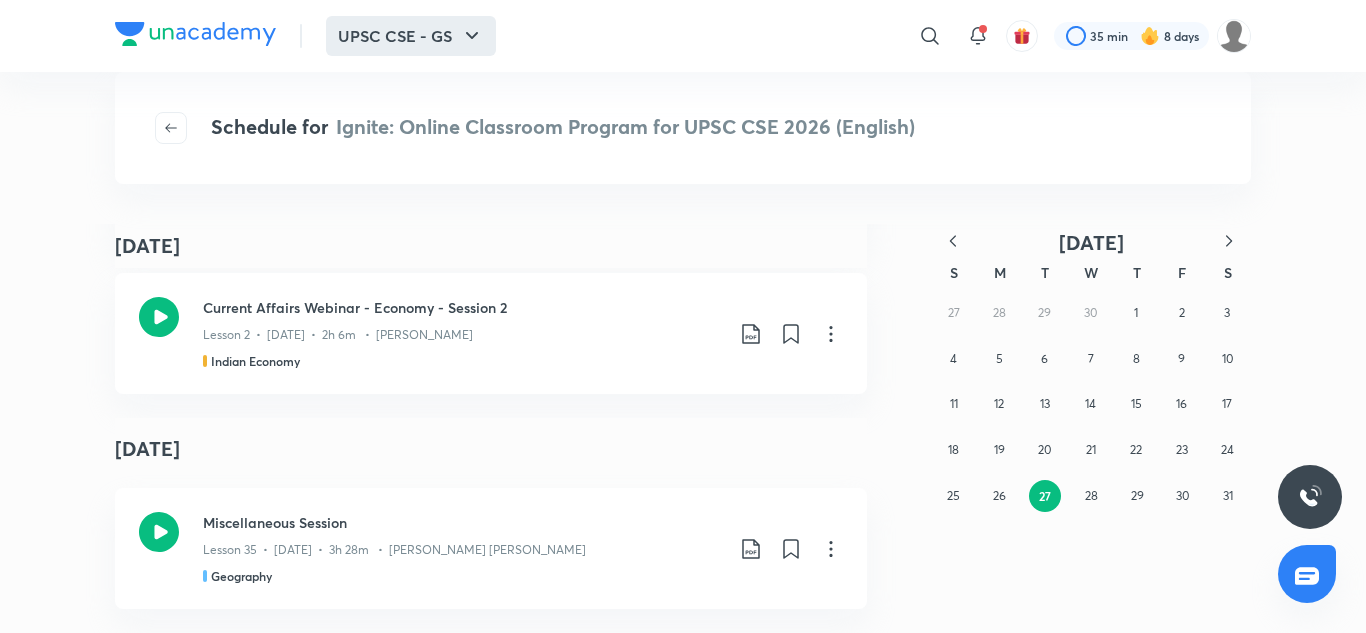 click 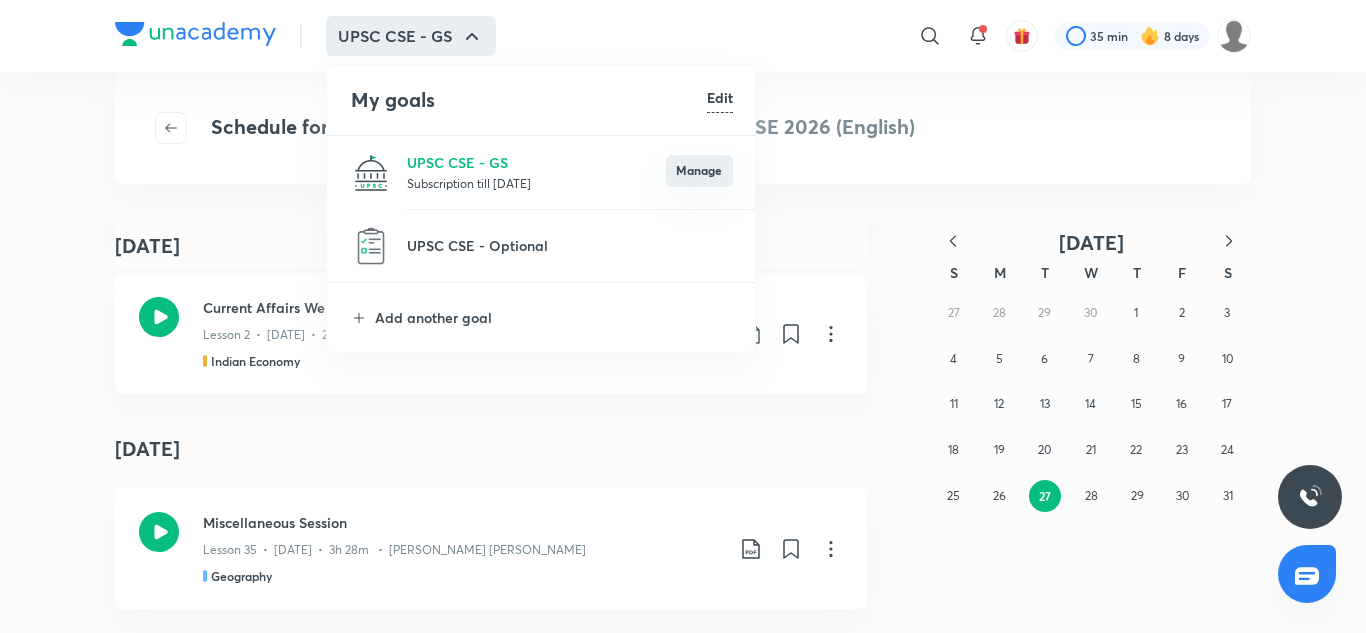 click on "Manage" at bounding box center [699, 171] 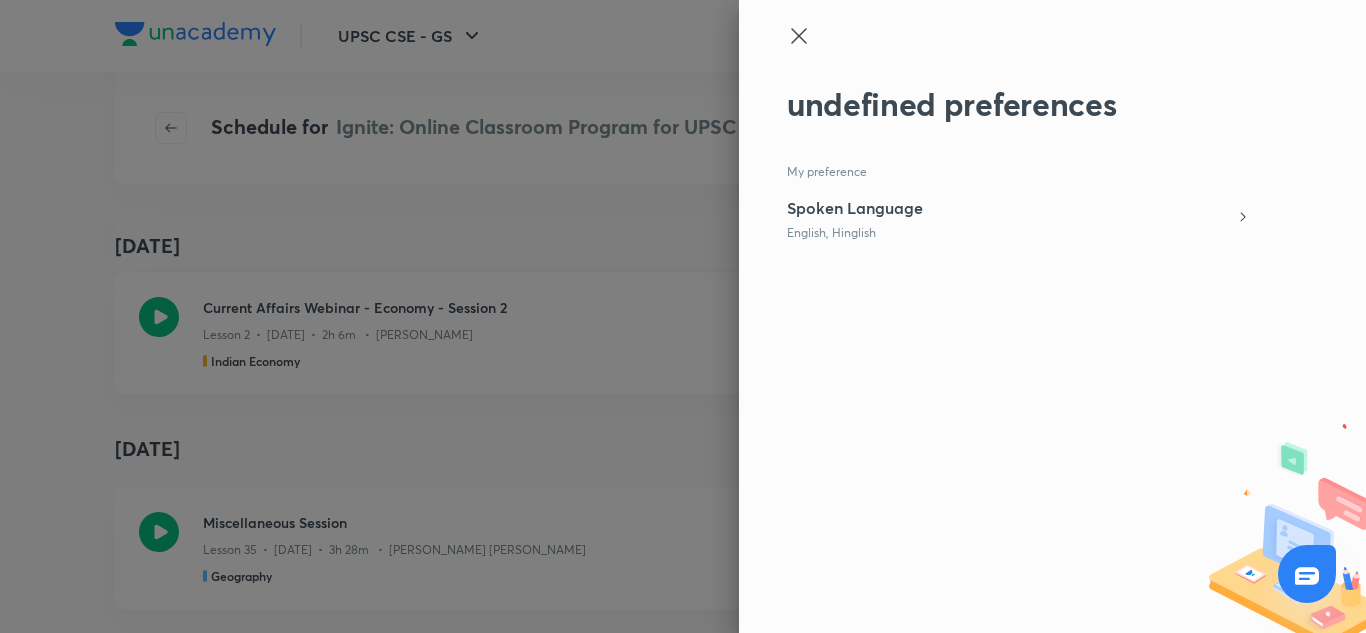 click 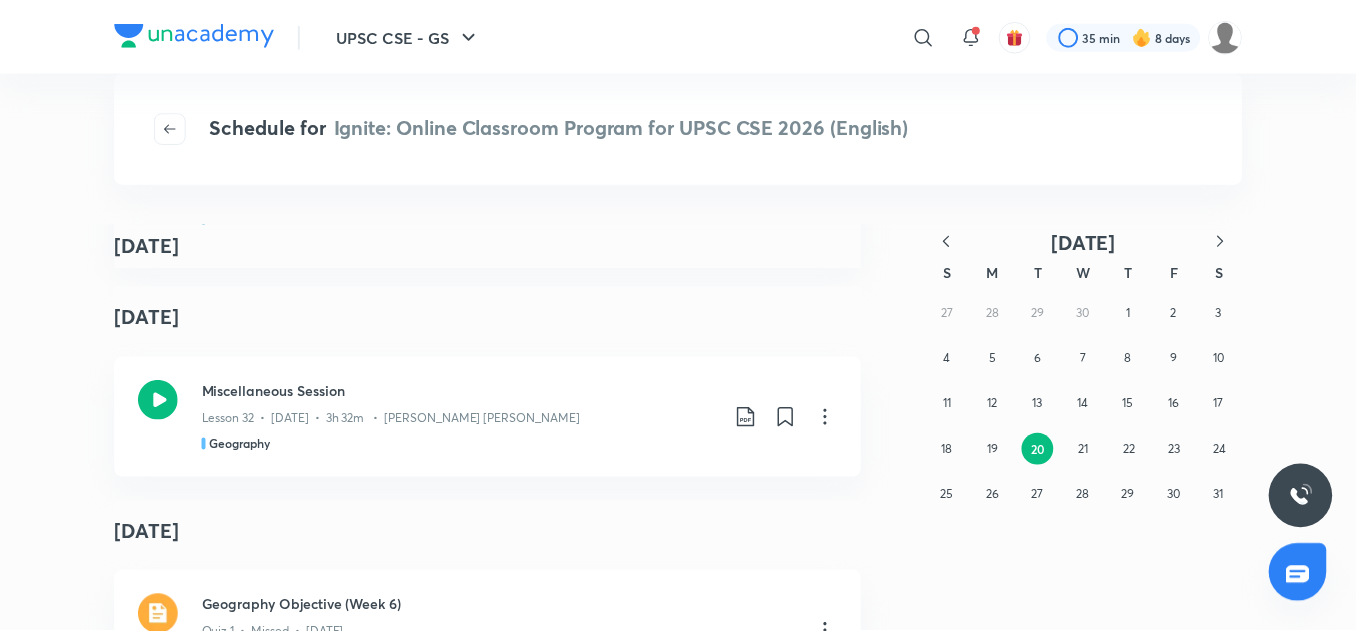 scroll, scrollTop: 0, scrollLeft: 0, axis: both 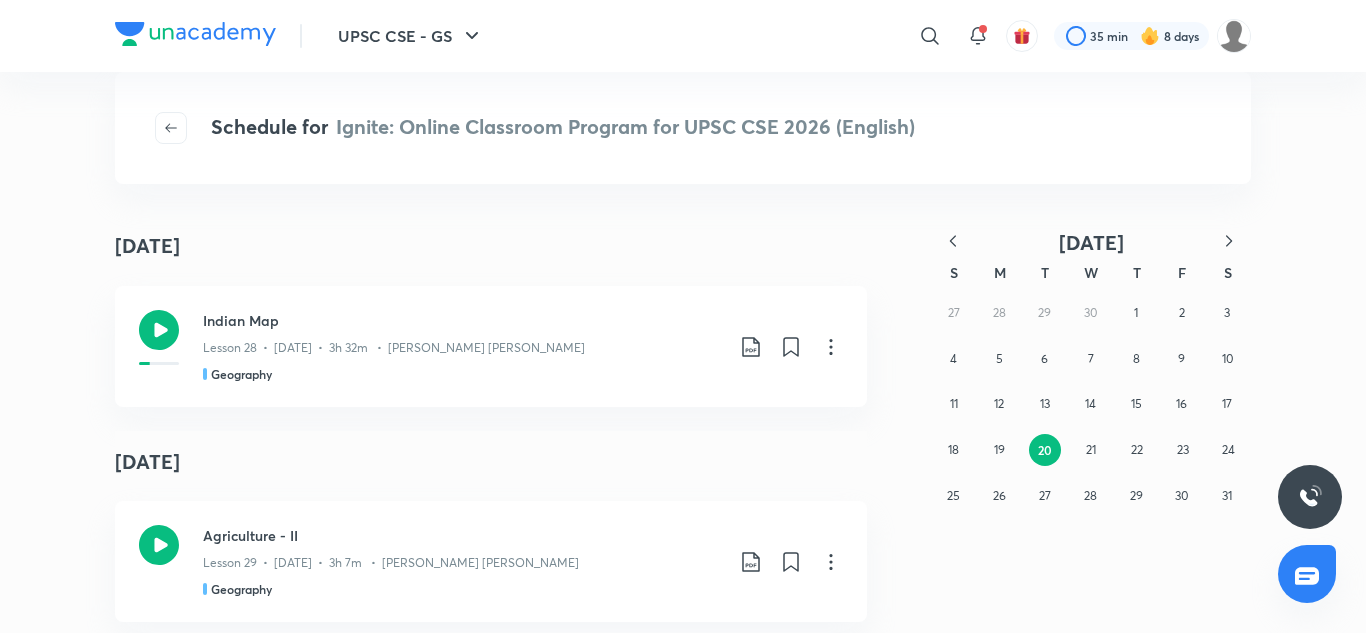 click on "Schedule for Ignite: Online Classroom Program for UPSC CSE 2026 (English)" at bounding box center [563, 128] 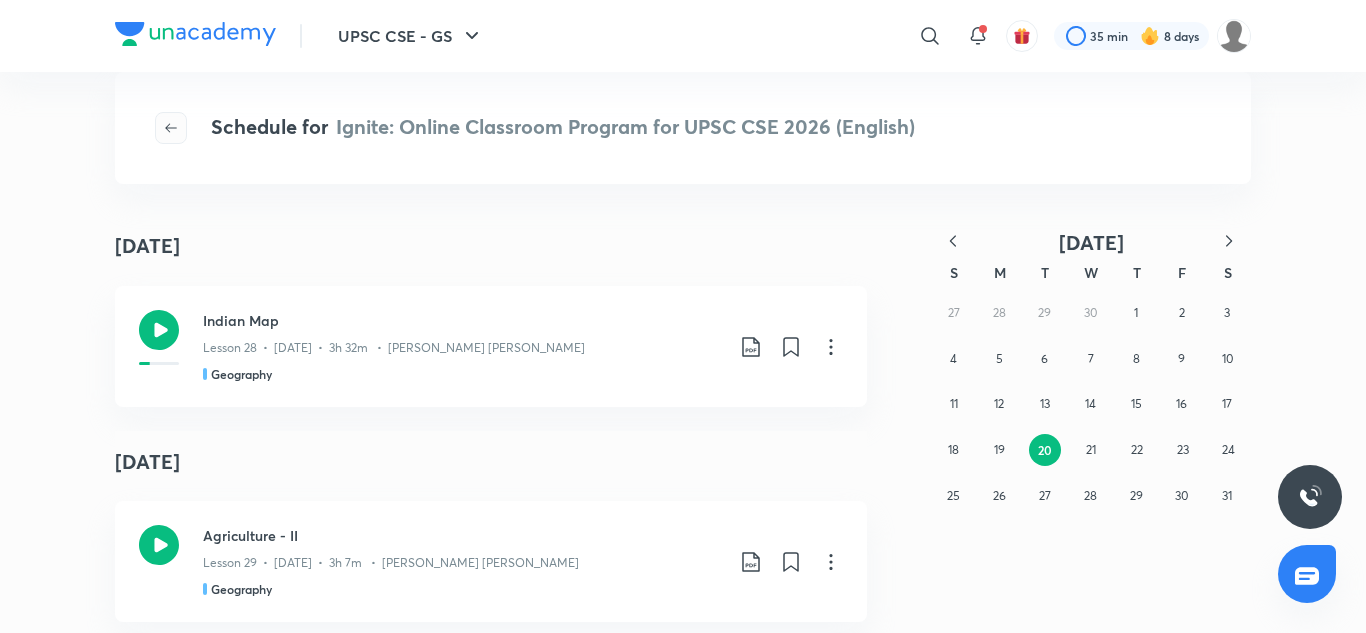click 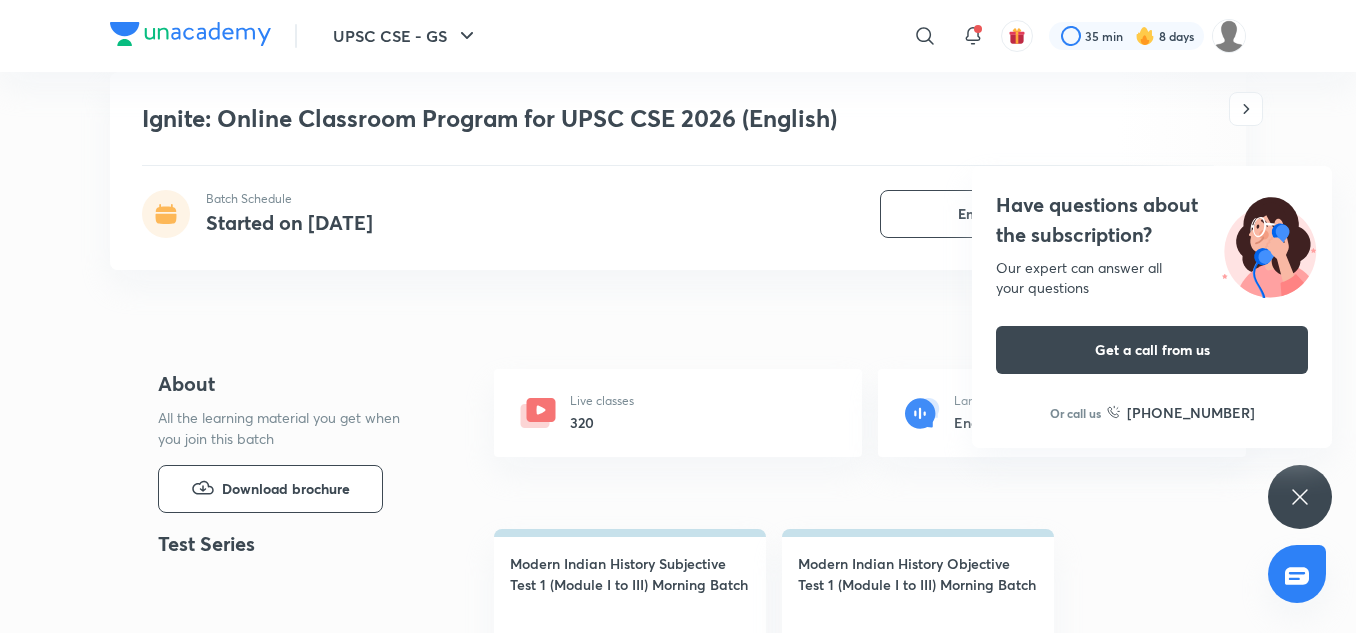 scroll, scrollTop: 580, scrollLeft: 0, axis: vertical 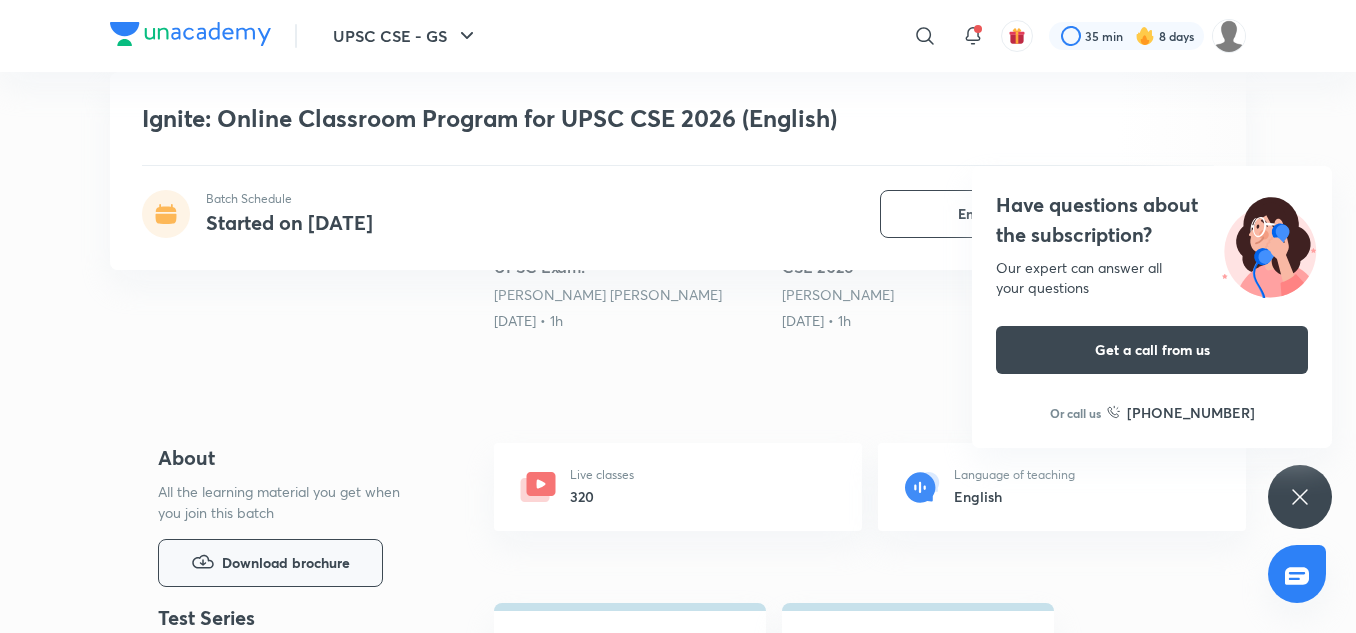 click on "Download brochure" at bounding box center [286, 563] 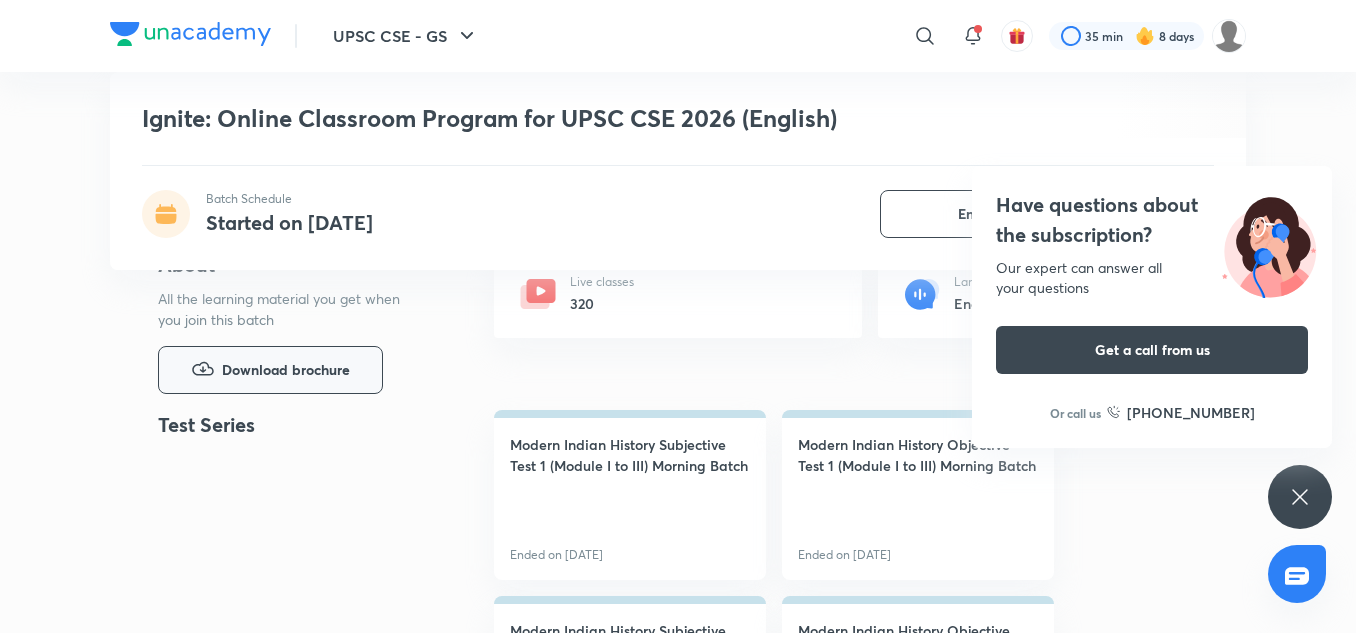 scroll, scrollTop: 774, scrollLeft: 0, axis: vertical 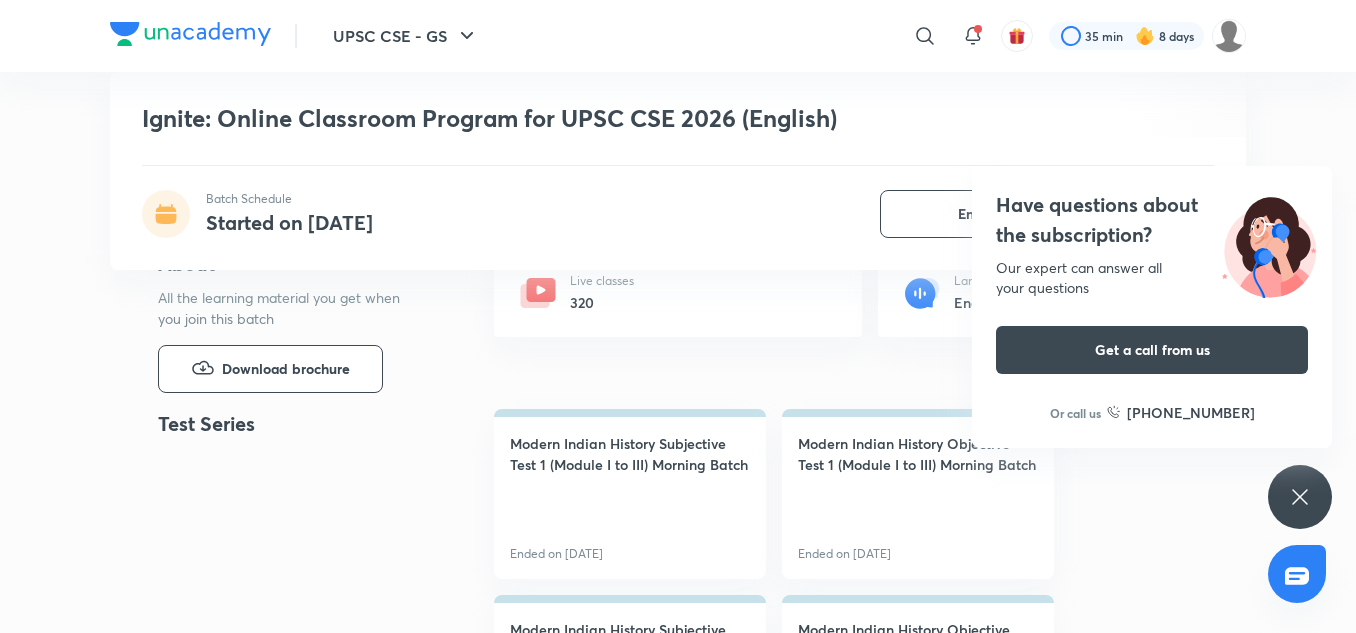 click on "UPSC CSE - GS ​ 35 min 8 days Ignite: Online Classroom Program for UPSC CSE 2026 (English) Batch Schedule Started on Feb 11 Enrolled UPSC CSE - GS Plus Batches EN Full Syllabus Batch Ignite: Online Classroom Program for UPSC CSE 2026 (English)  Himabindu , Chethan N and 5 more This batch is the one stop destination for the English Medium Civil Services Aspirants who want to appear in the exam in 2026. It is designed to create a strong foundation so that an aspirant is equipped with all basic concepts while covering the syllabus in a comprehensive manner. The lessons and the notes for the batch will be provided in English. Morning Batch : Classes will be held (Mon-Sat) from 6 AM - 9 AM.
BATCH FEATURES:
1. Live Clas...  Read more Batch Schedule Started on Feb 11 Enrolled Demo classes   Watch free classes by the educators of this batch   1.1K English Current Affairs How to Cover Current Affairs for UPSC Exam? Mukesh Kumar Jha 15th Mar • 1h    3.6K English Polity, Governance & IR Sarmad Mehraj   1.6K   1.3K" at bounding box center [678, 4185] 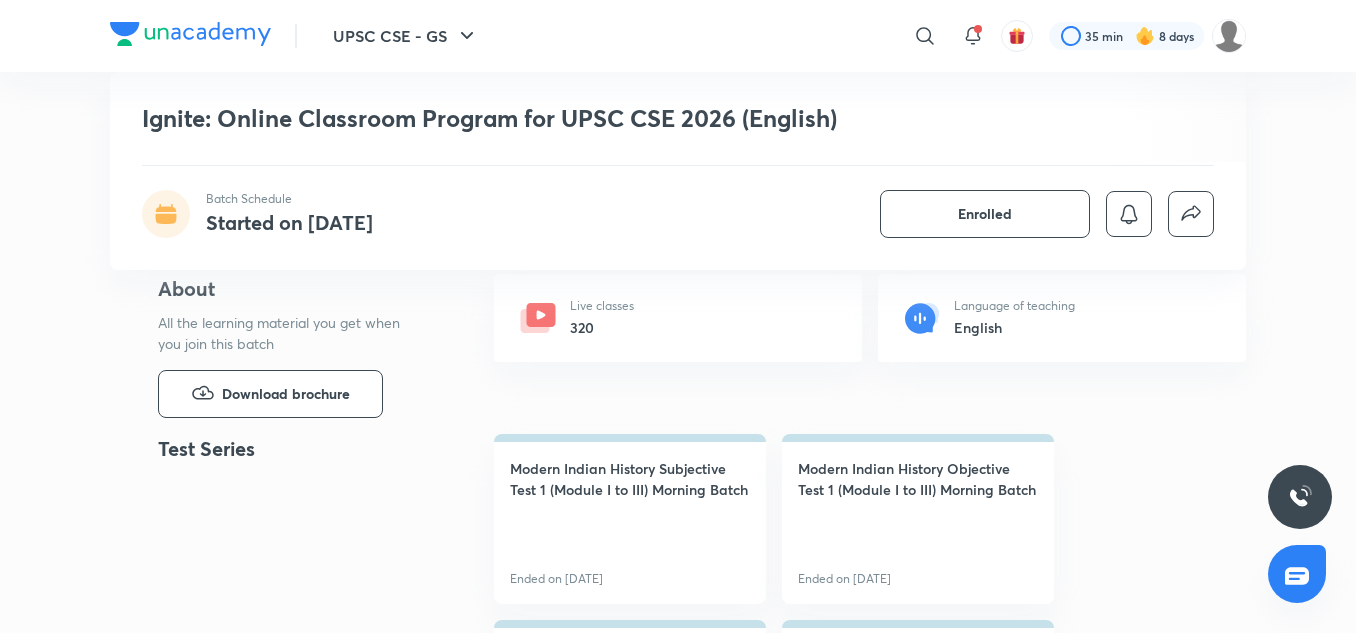 scroll, scrollTop: 748, scrollLeft: 0, axis: vertical 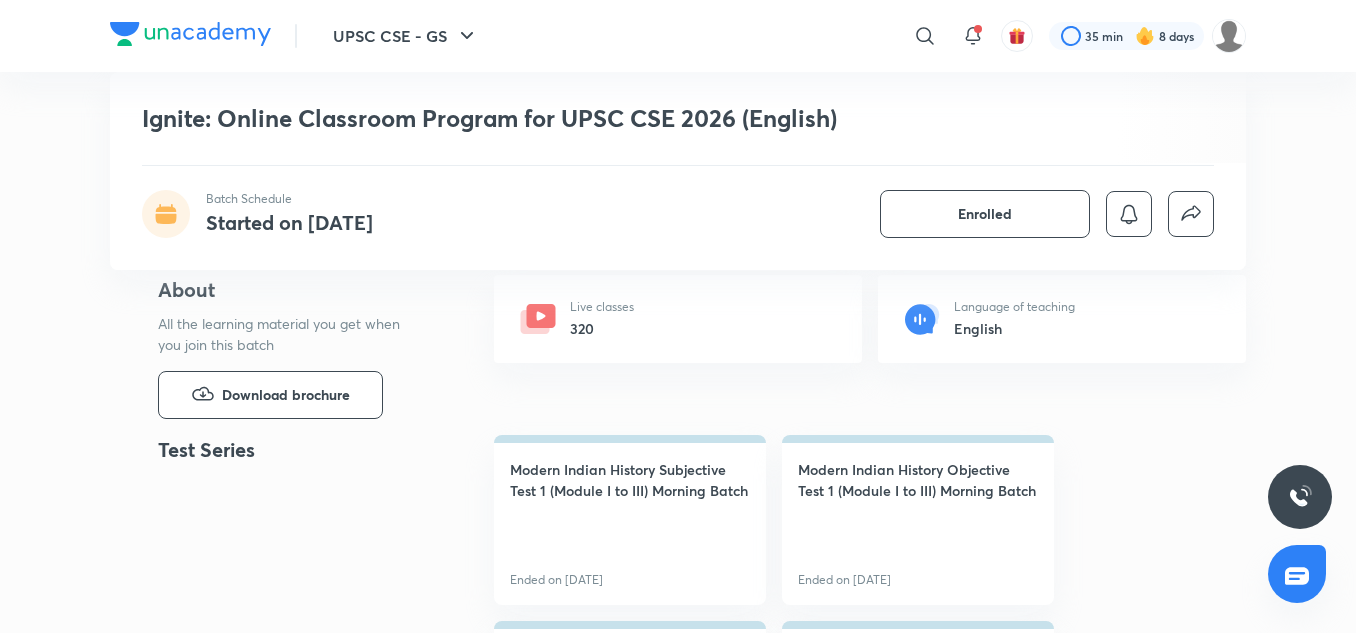 click on "Live classes" at bounding box center [602, 307] 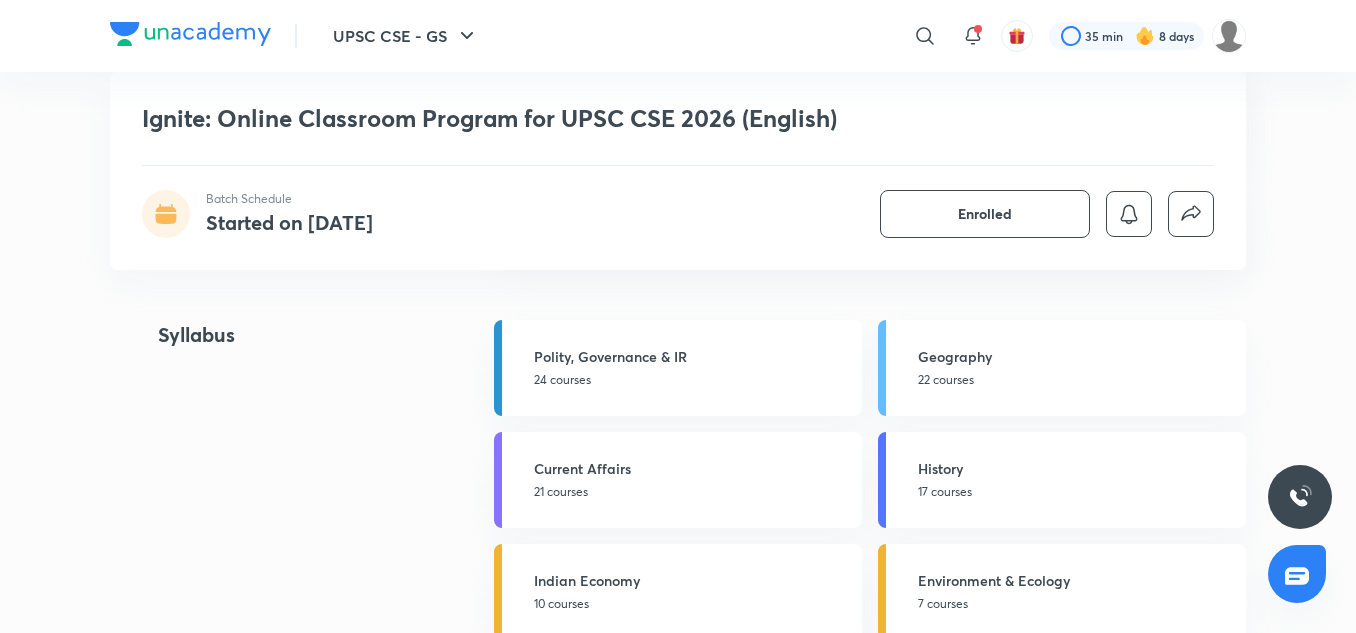 scroll, scrollTop: 5626, scrollLeft: 0, axis: vertical 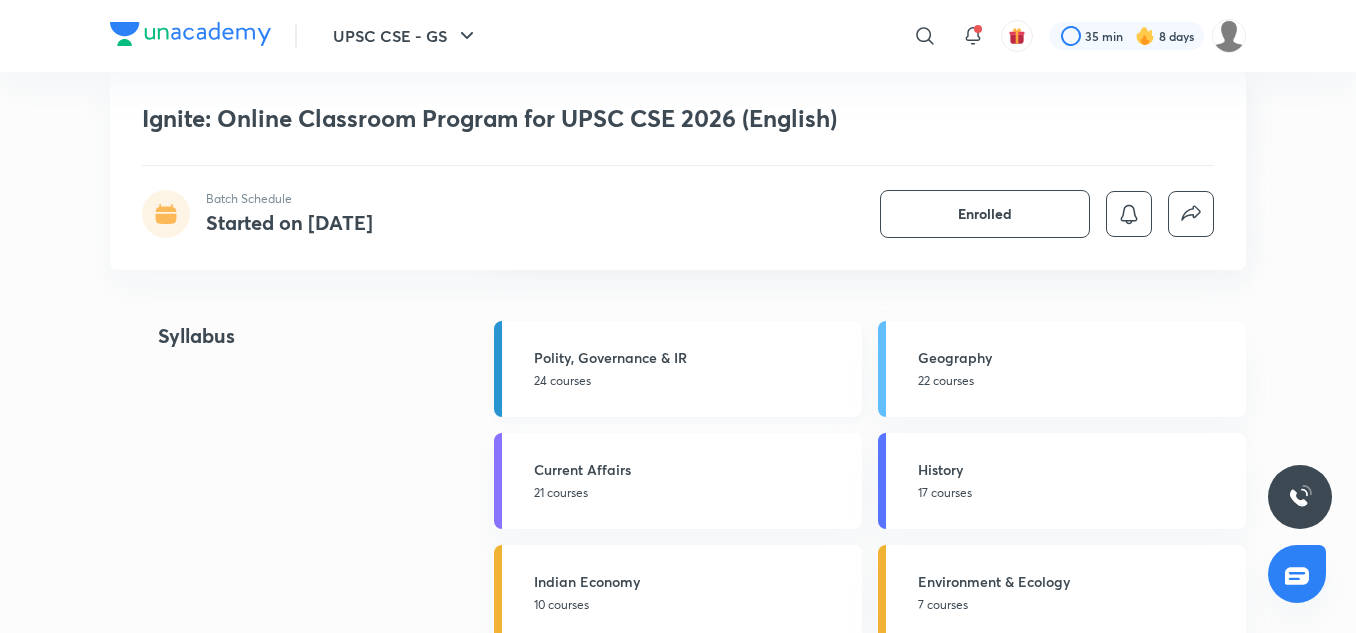 click on "24 courses" at bounding box center [692, 381] 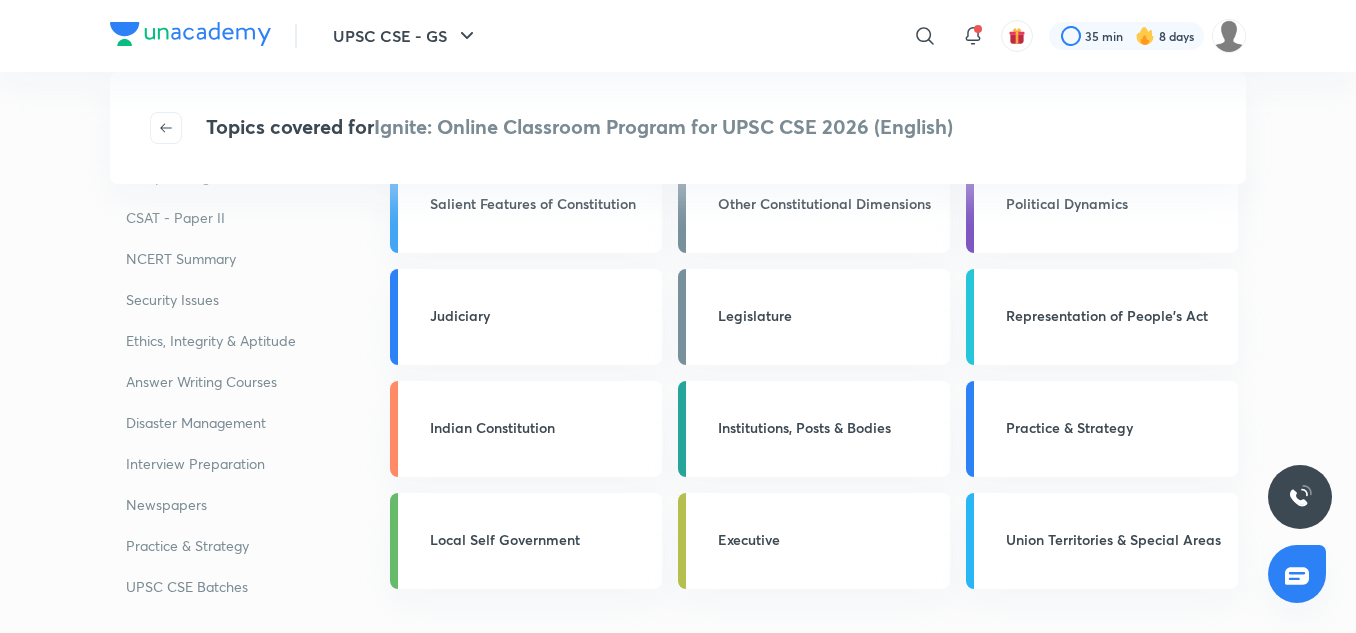 scroll, scrollTop: 1340, scrollLeft: 0, axis: vertical 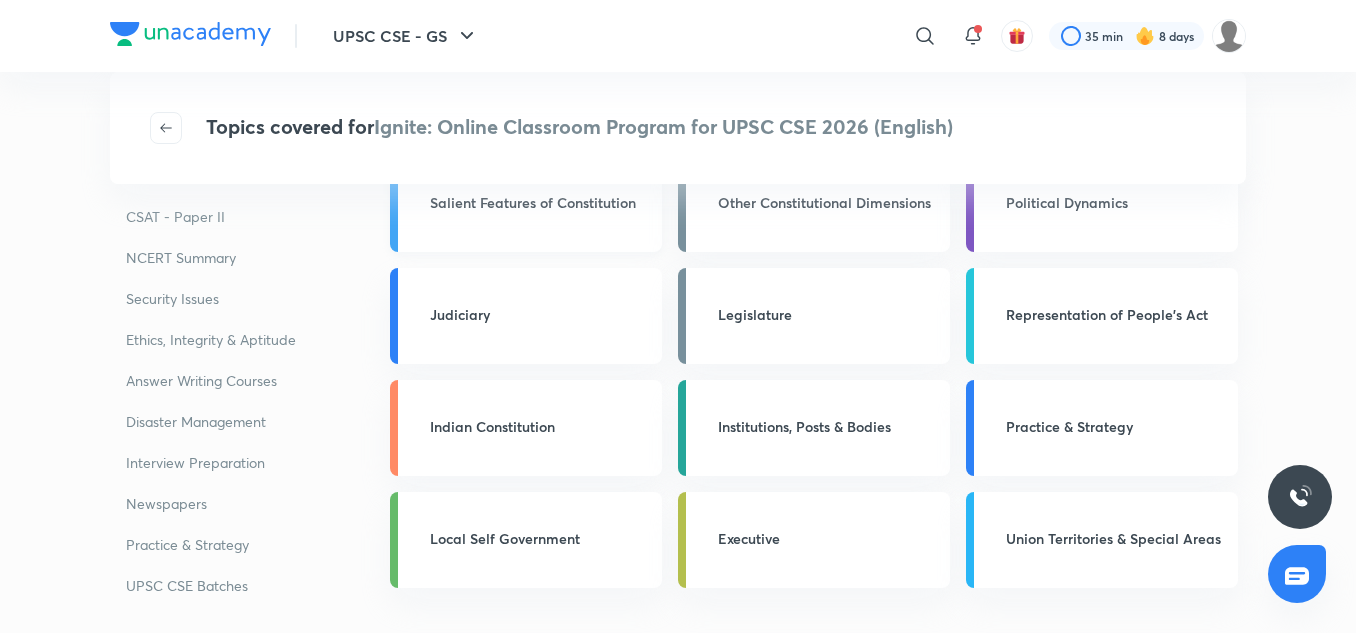 click on "Salient Features of Constitution" at bounding box center (526, 204) 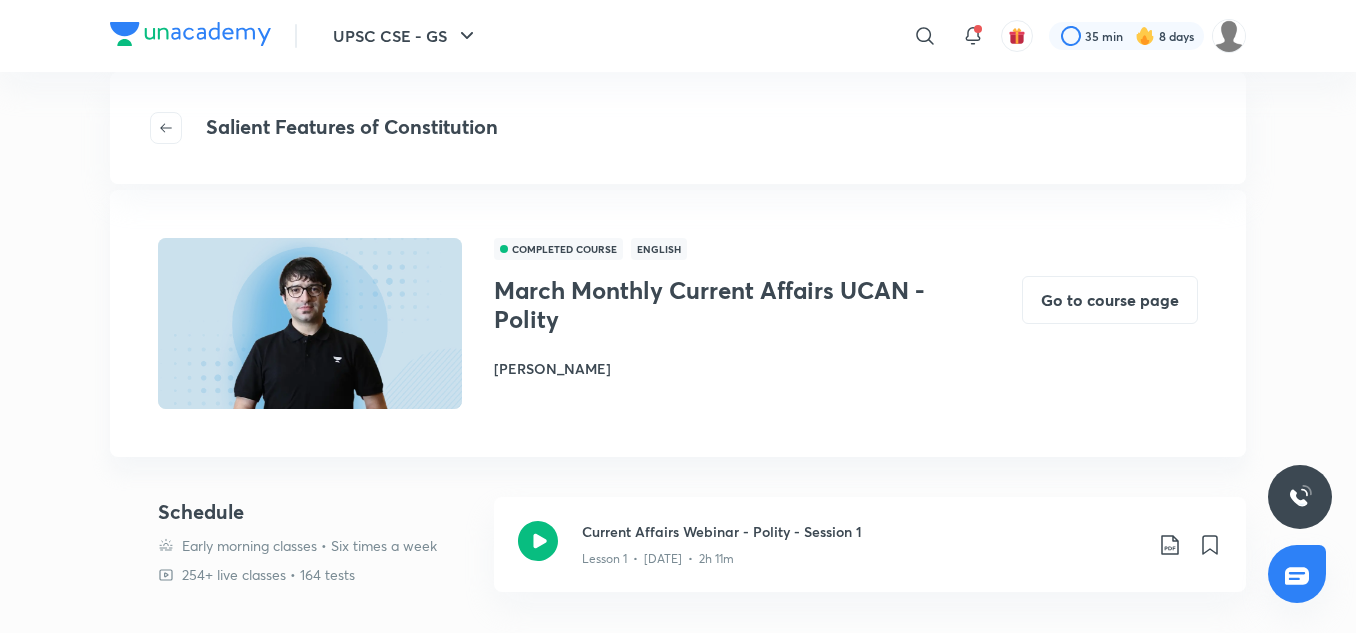 scroll, scrollTop: 0, scrollLeft: 0, axis: both 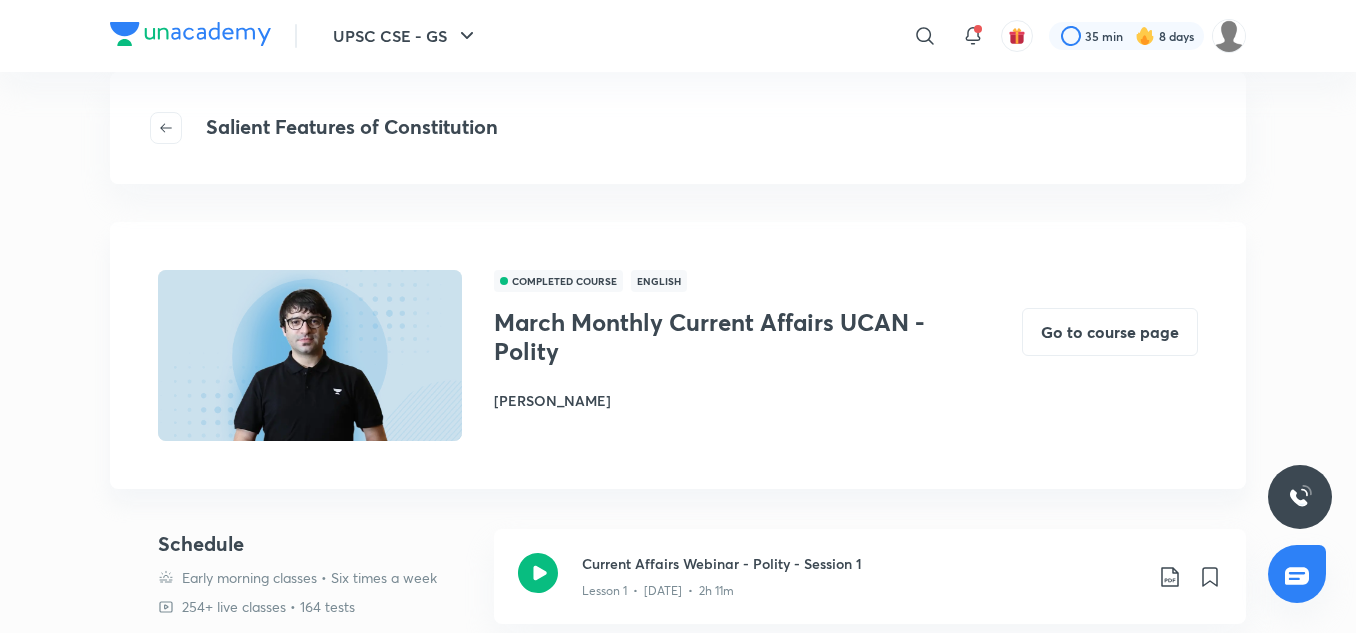 click at bounding box center [310, 355] 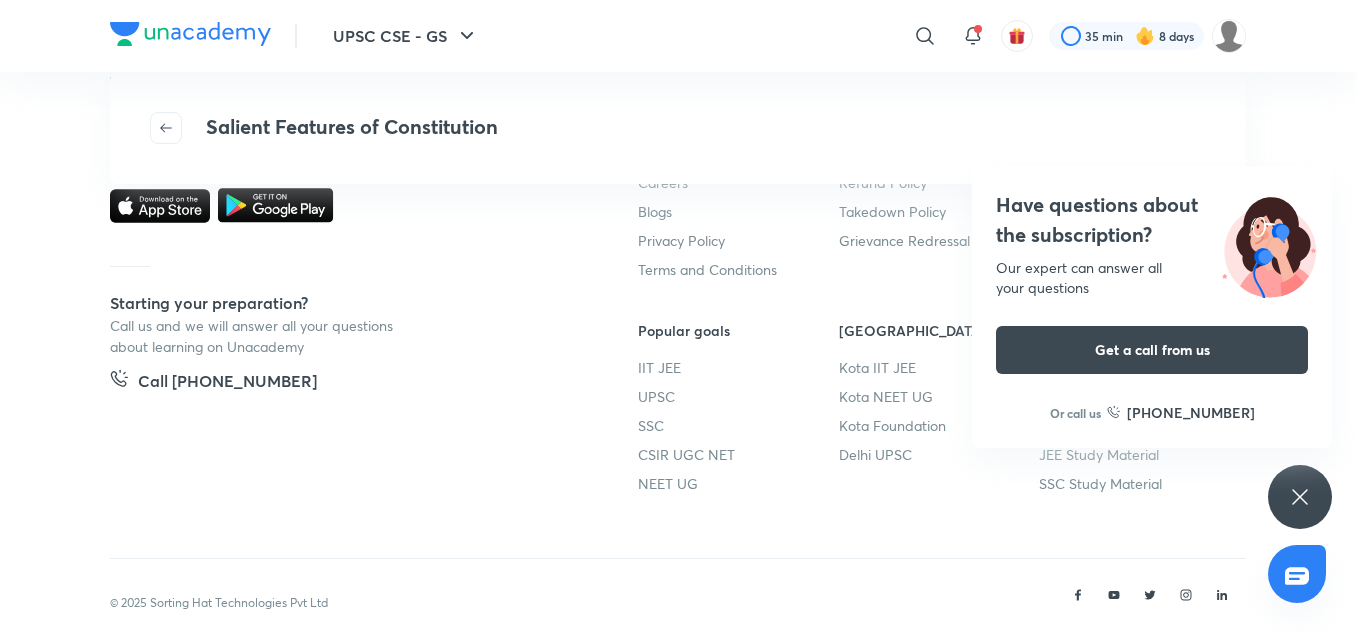 scroll, scrollTop: 1981, scrollLeft: 0, axis: vertical 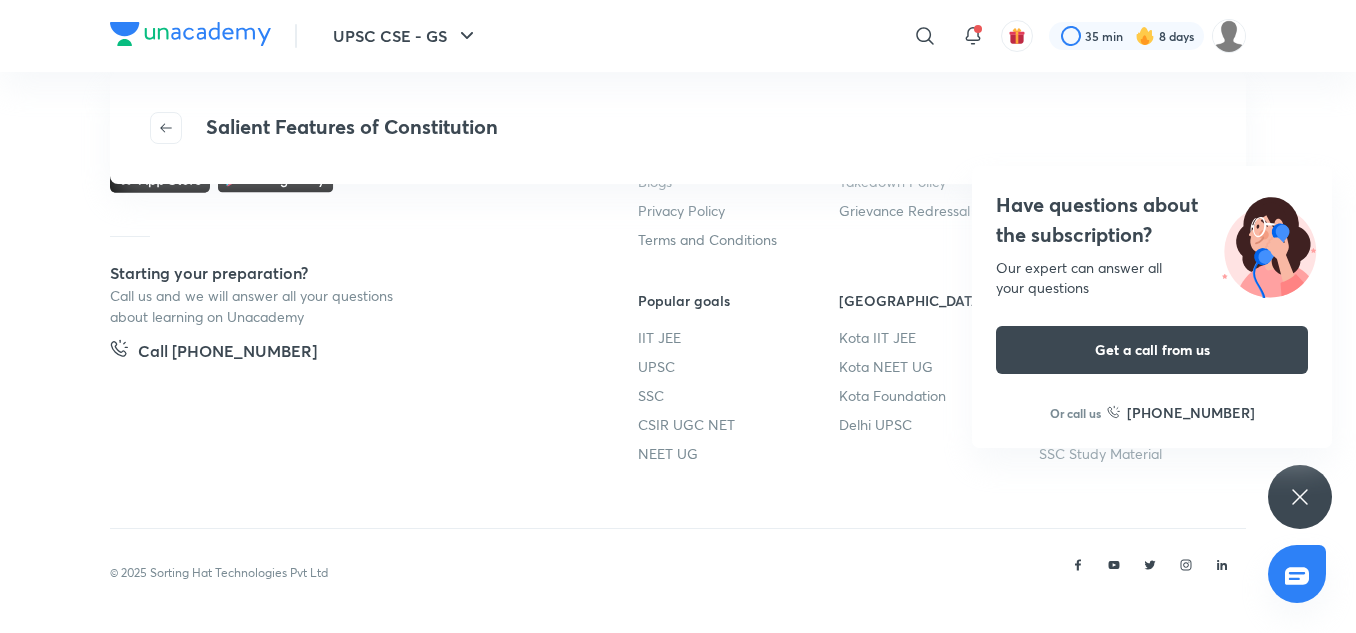 click on "Have questions about the subscription? Our expert can answer all your questions Get a call from us Or call us +91 8585858585" at bounding box center [1300, 497] 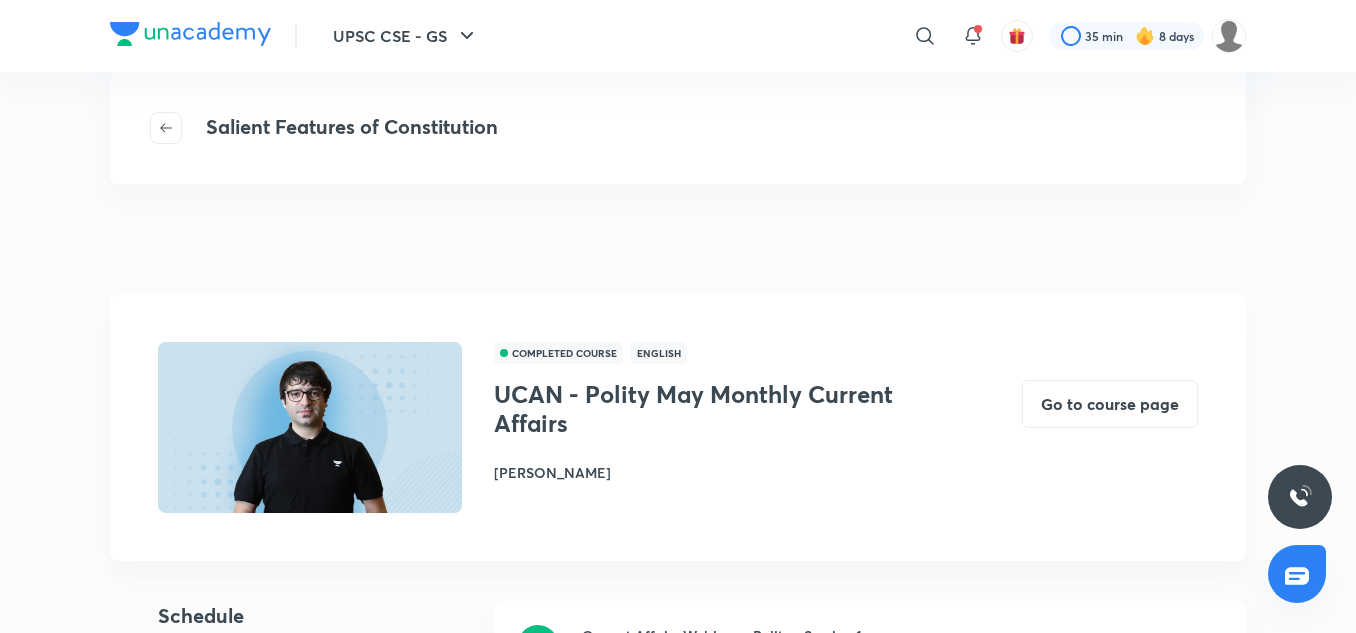 scroll, scrollTop: 1133, scrollLeft: 0, axis: vertical 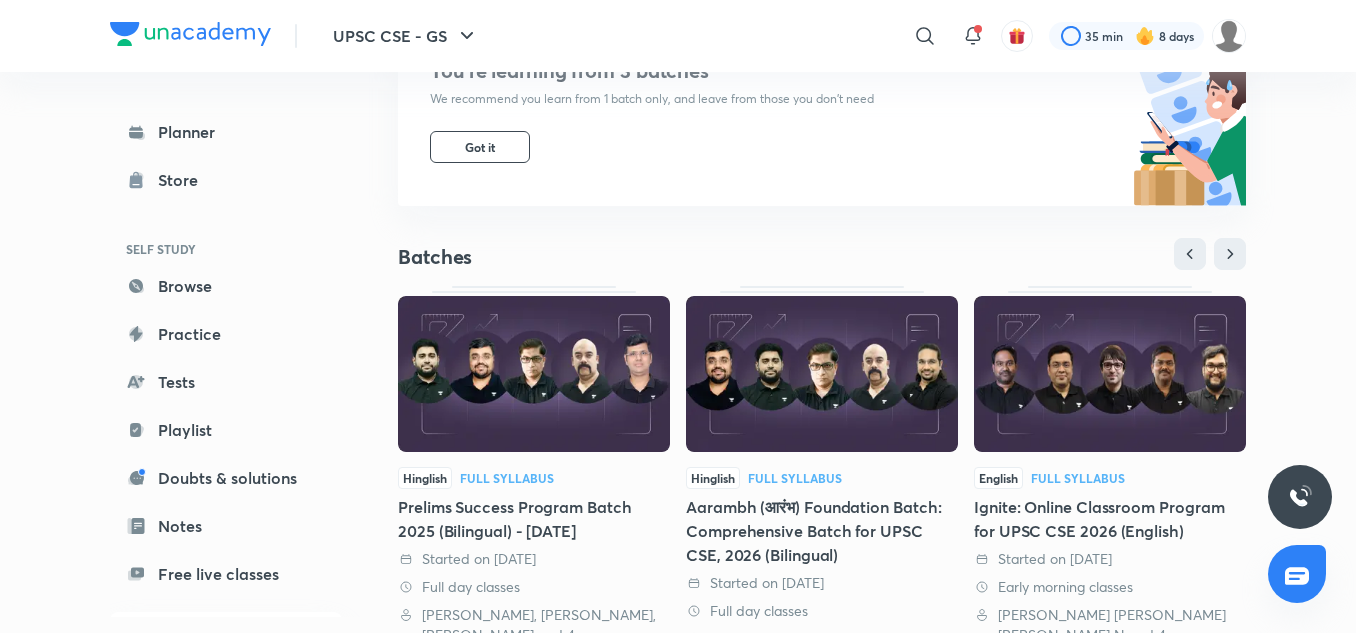 click on "Full Syllabus" at bounding box center (1078, 478) 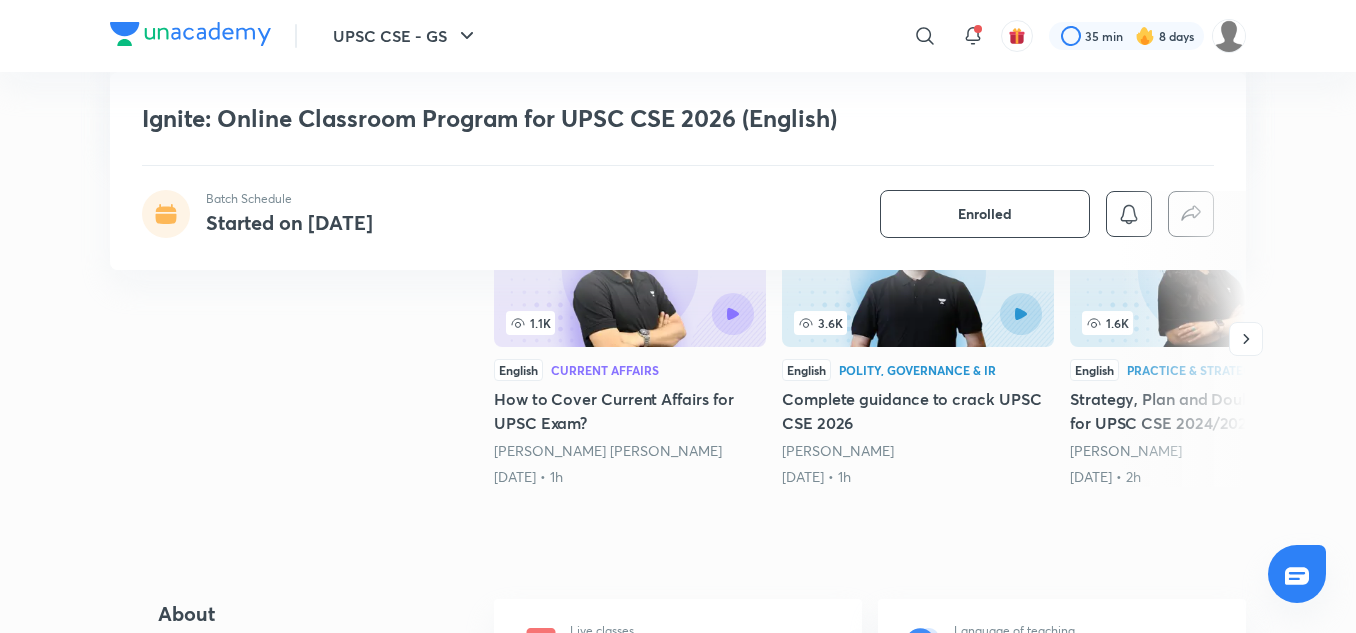 scroll, scrollTop: 445, scrollLeft: 0, axis: vertical 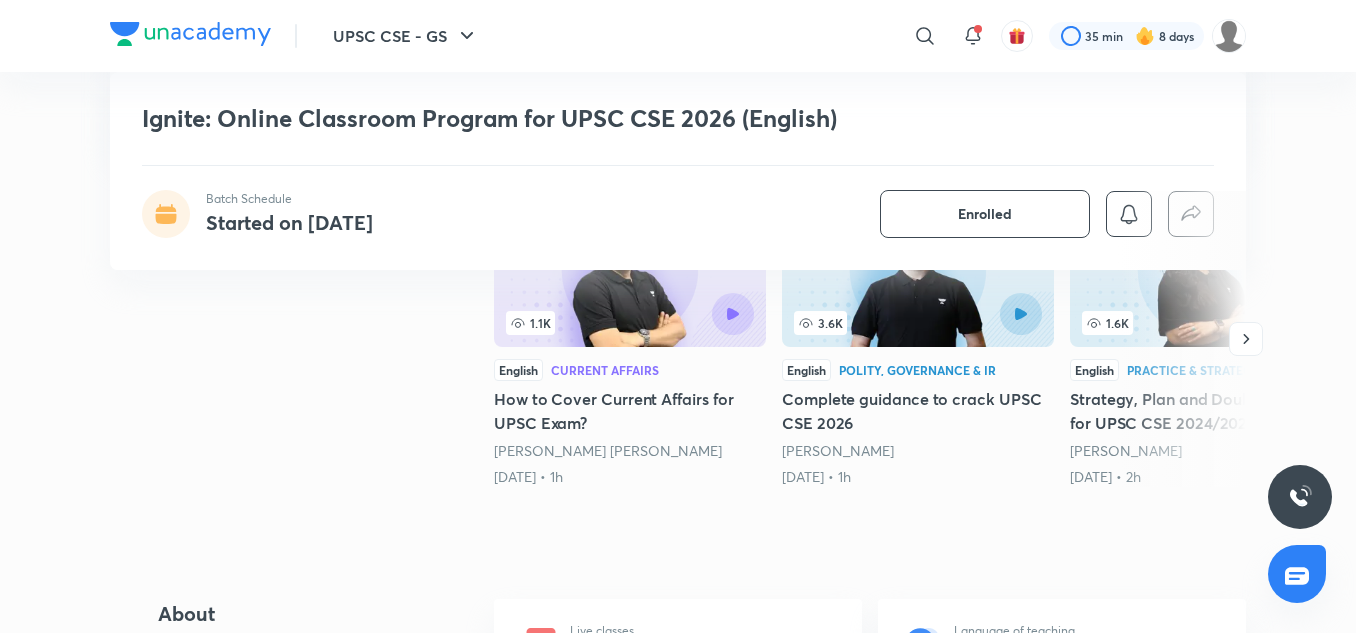 click on "Polity, Governance & IR" at bounding box center (917, 370) 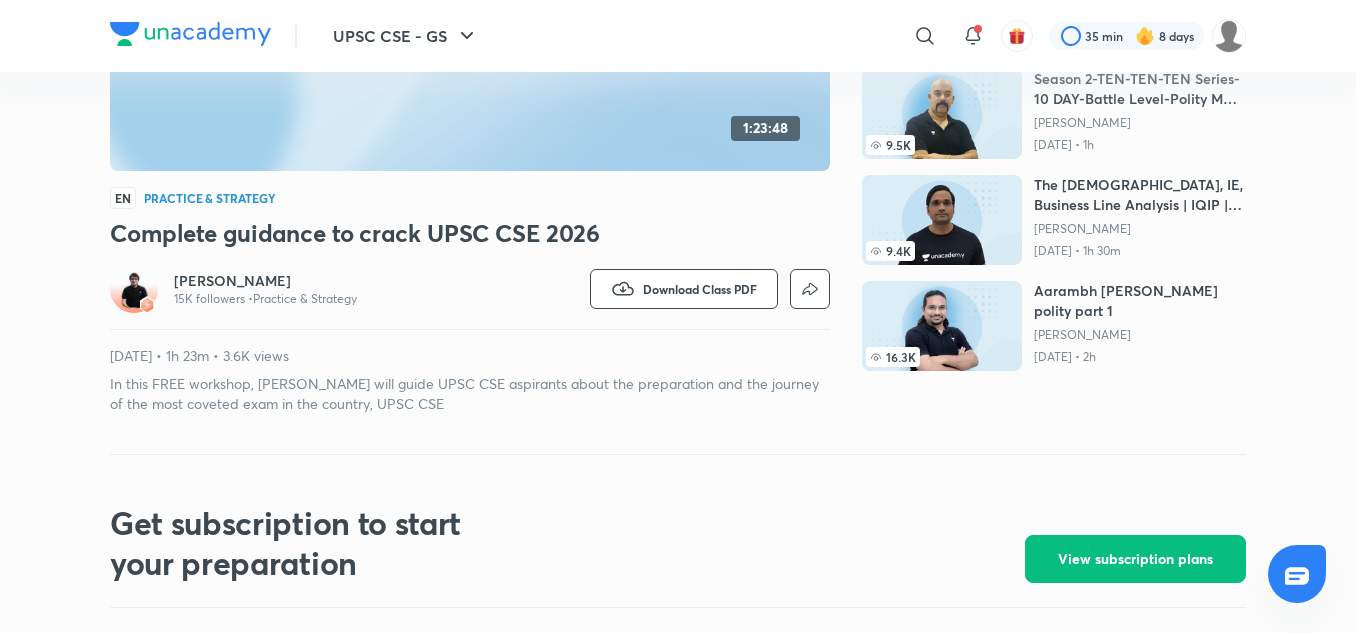 scroll, scrollTop: 0, scrollLeft: 0, axis: both 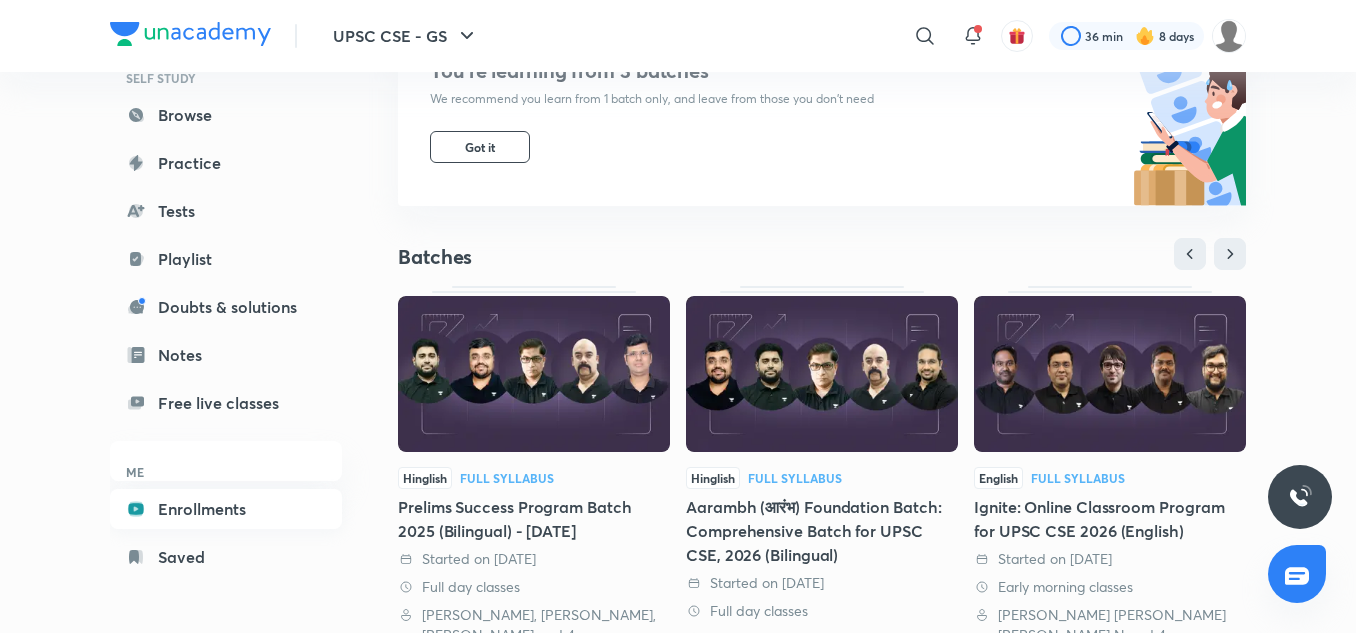 click on "Enrollments" at bounding box center [226, 509] 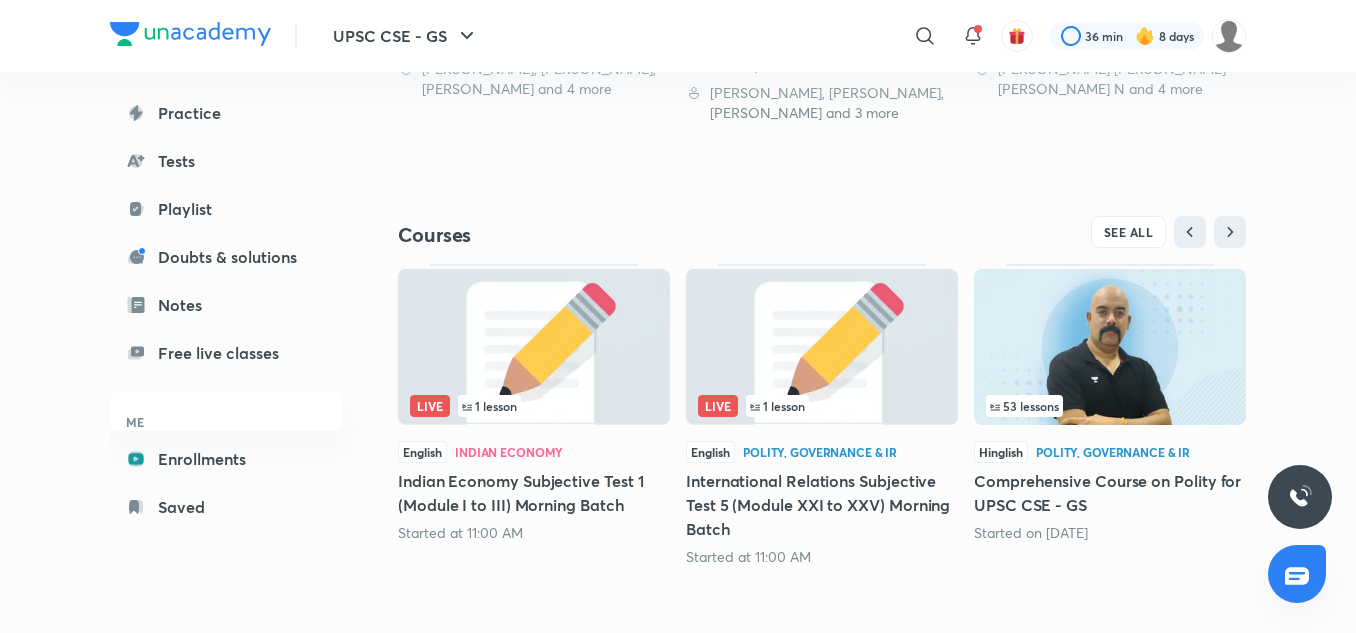 scroll, scrollTop: 790, scrollLeft: 0, axis: vertical 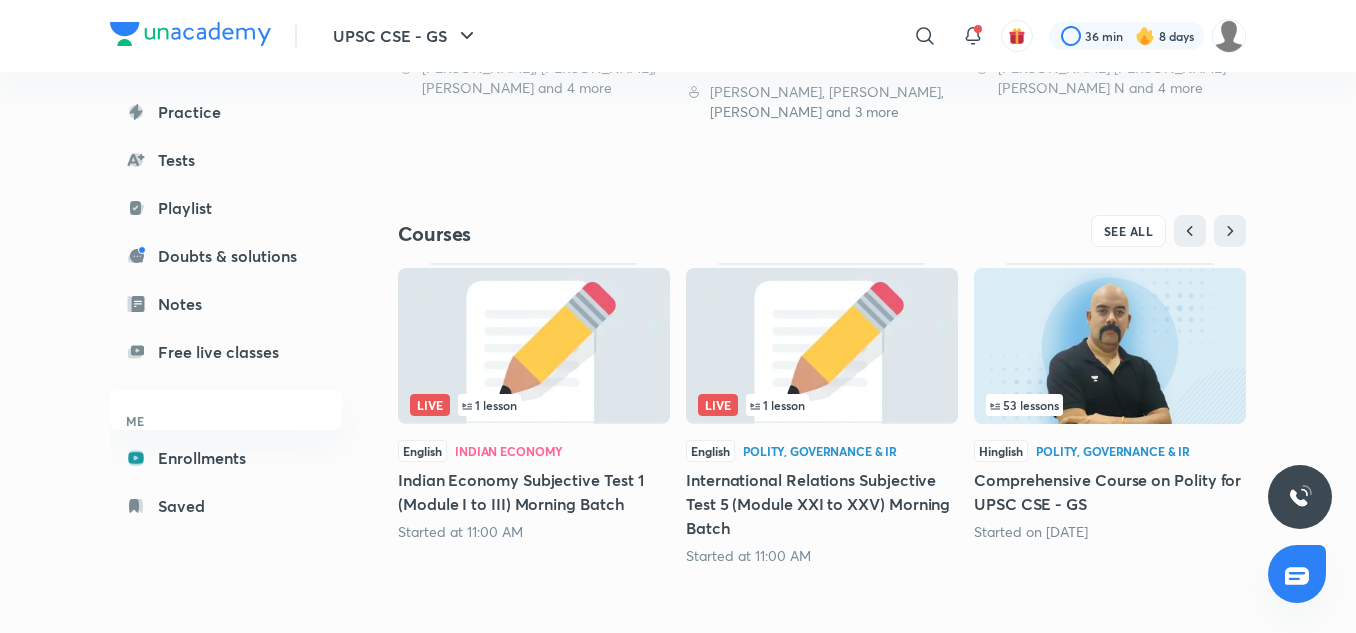 click on "Comprehensive Course on Polity for UPSC CSE - GS" at bounding box center (1110, 492) 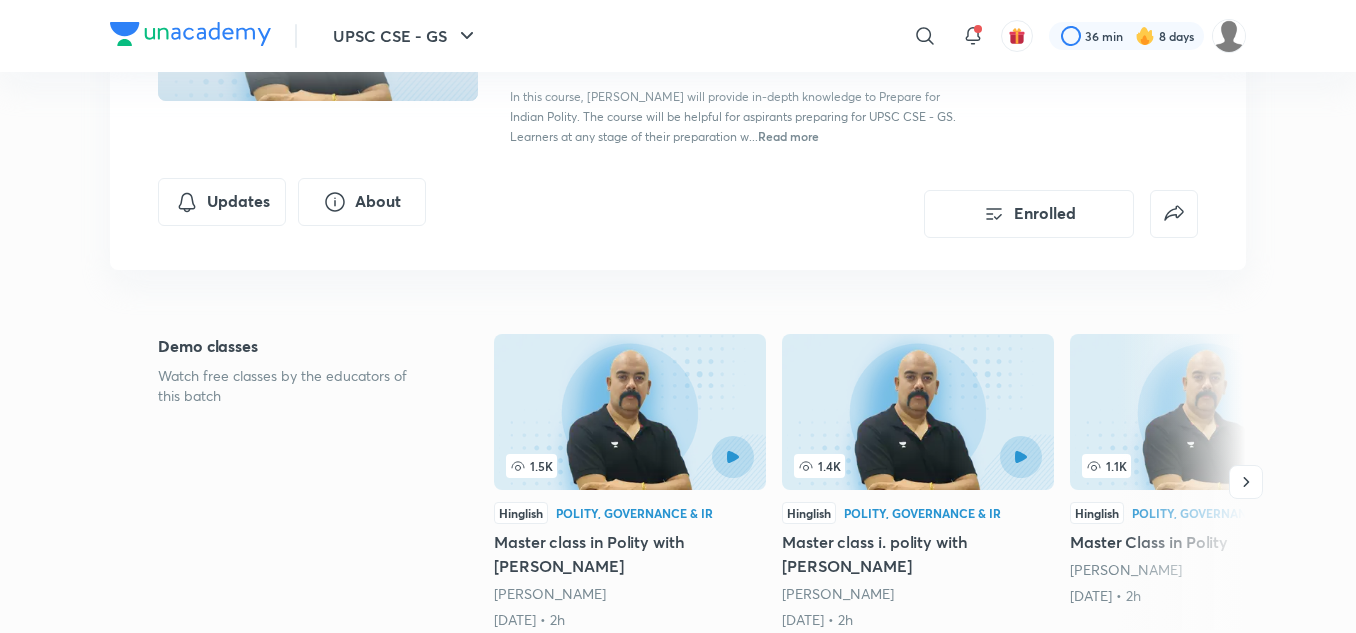 scroll, scrollTop: 0, scrollLeft: 0, axis: both 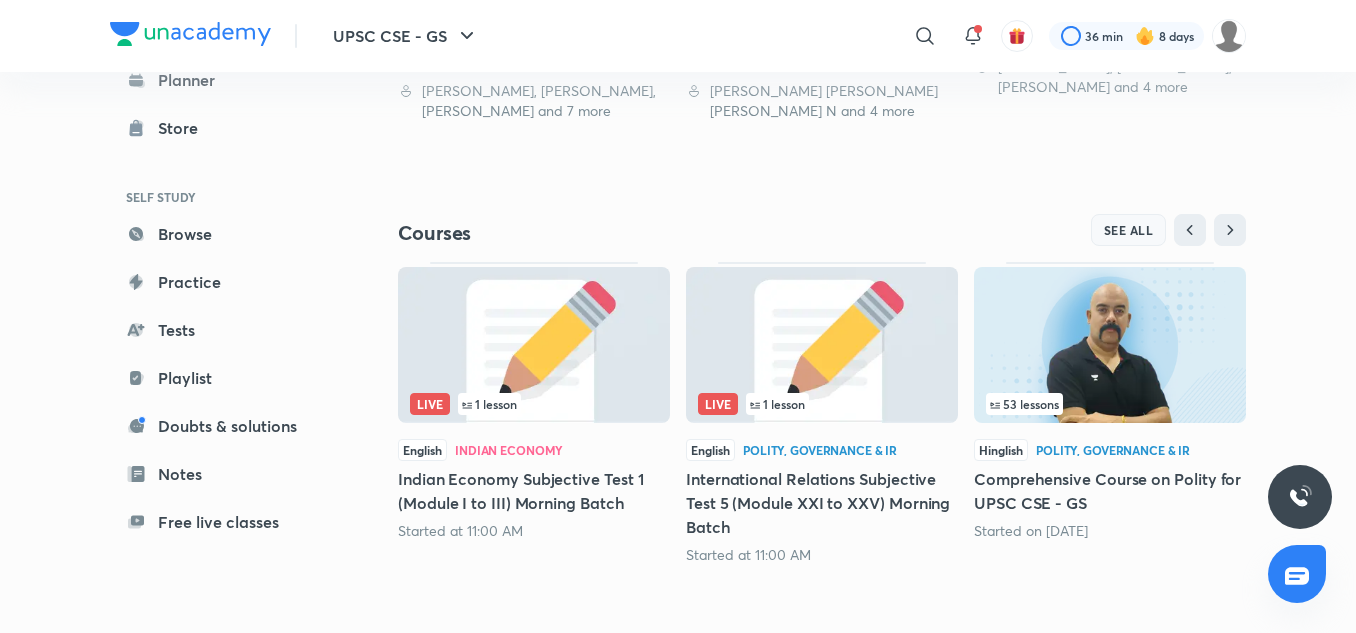 click on "SEE ALL" at bounding box center (1129, 230) 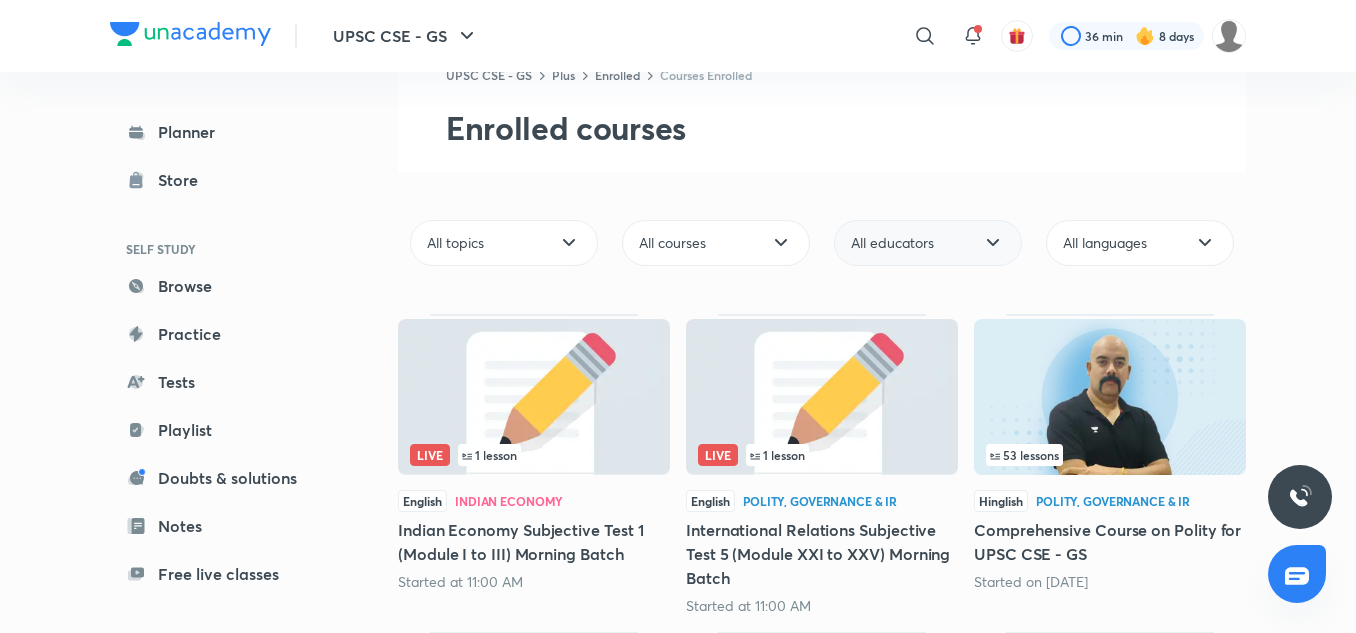 scroll, scrollTop: 0, scrollLeft: 0, axis: both 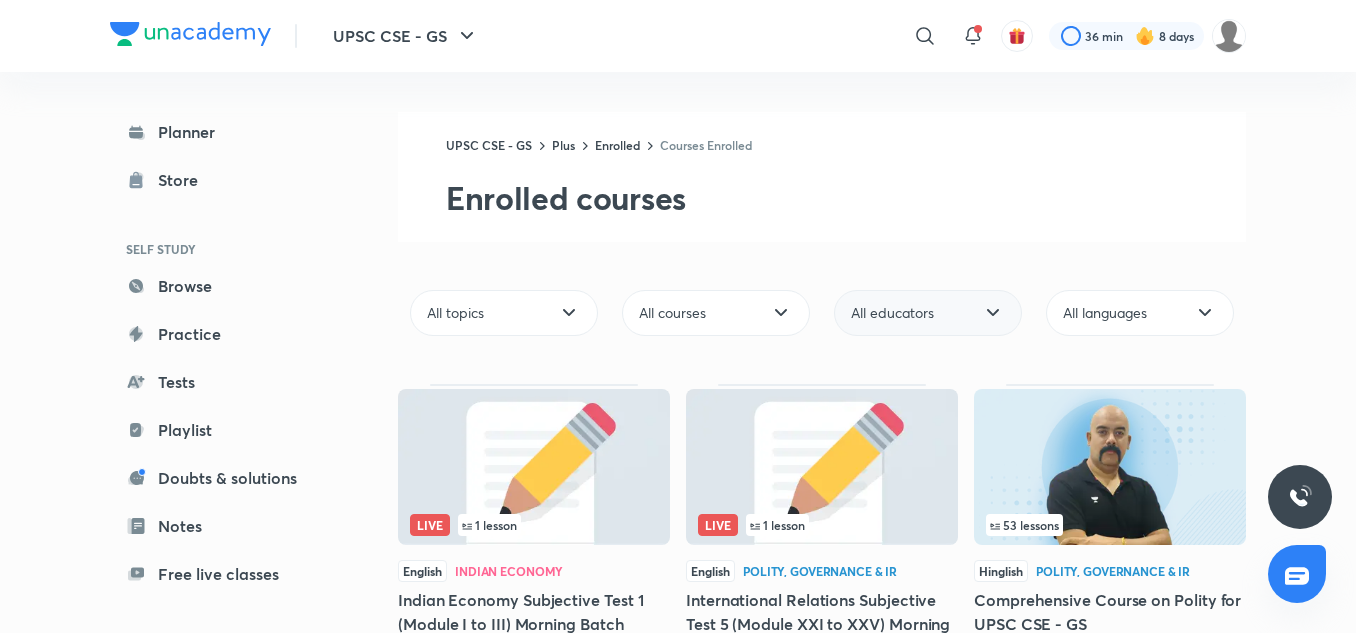 click on "All educators" at bounding box center (892, 313) 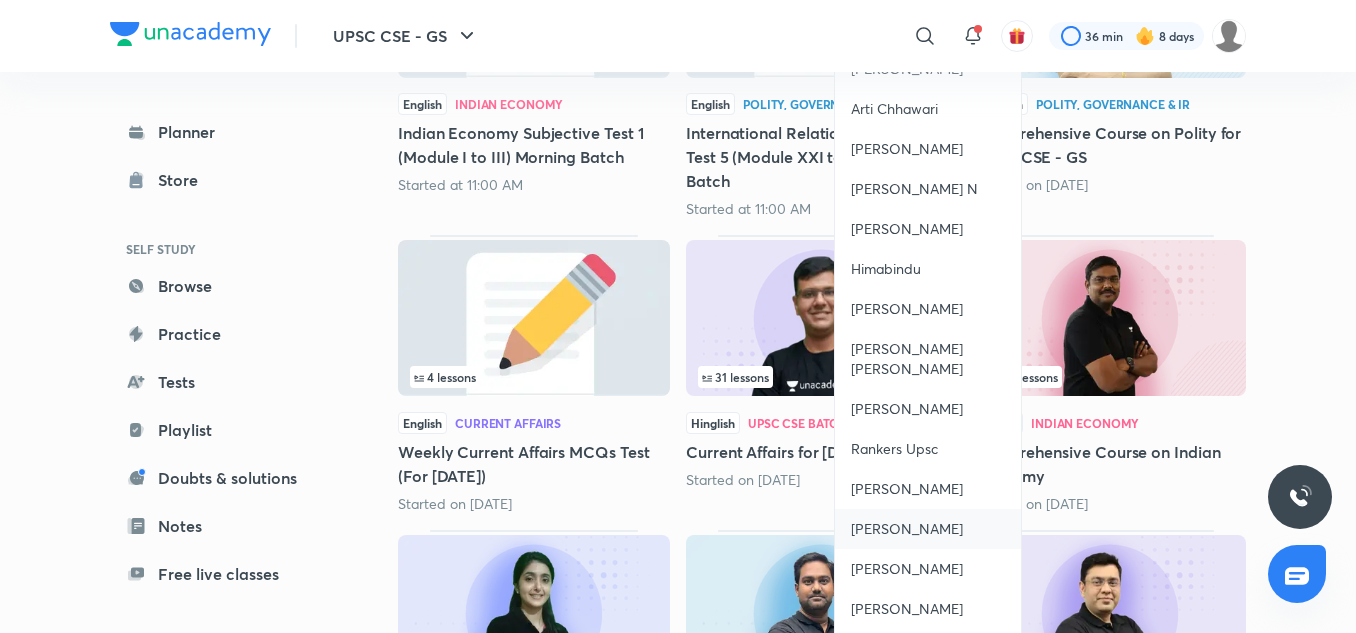 click on "[PERSON_NAME]" at bounding box center (907, 529) 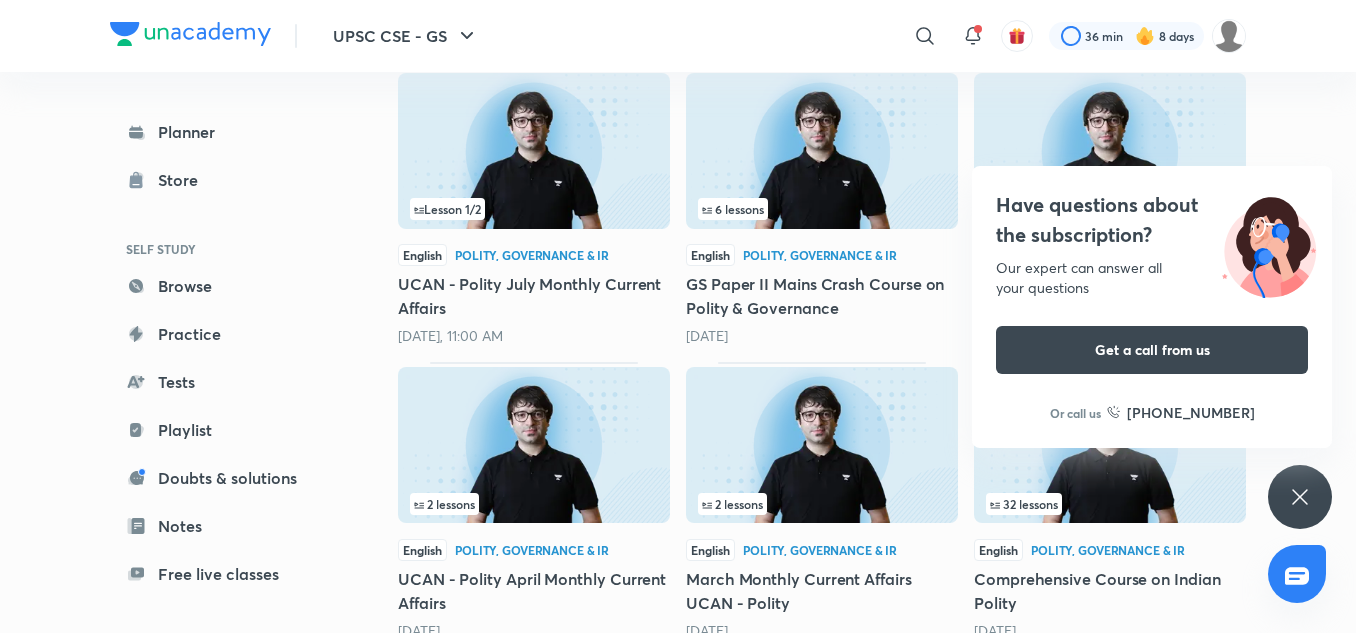 scroll, scrollTop: 360, scrollLeft: 0, axis: vertical 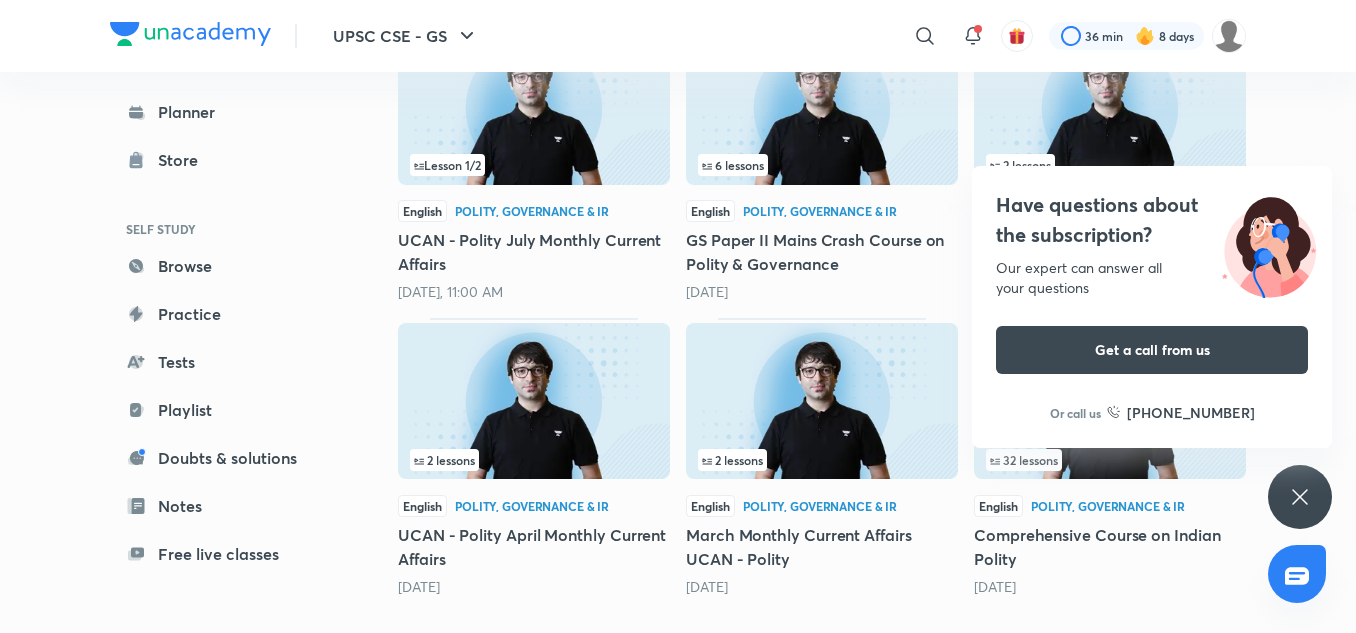 click 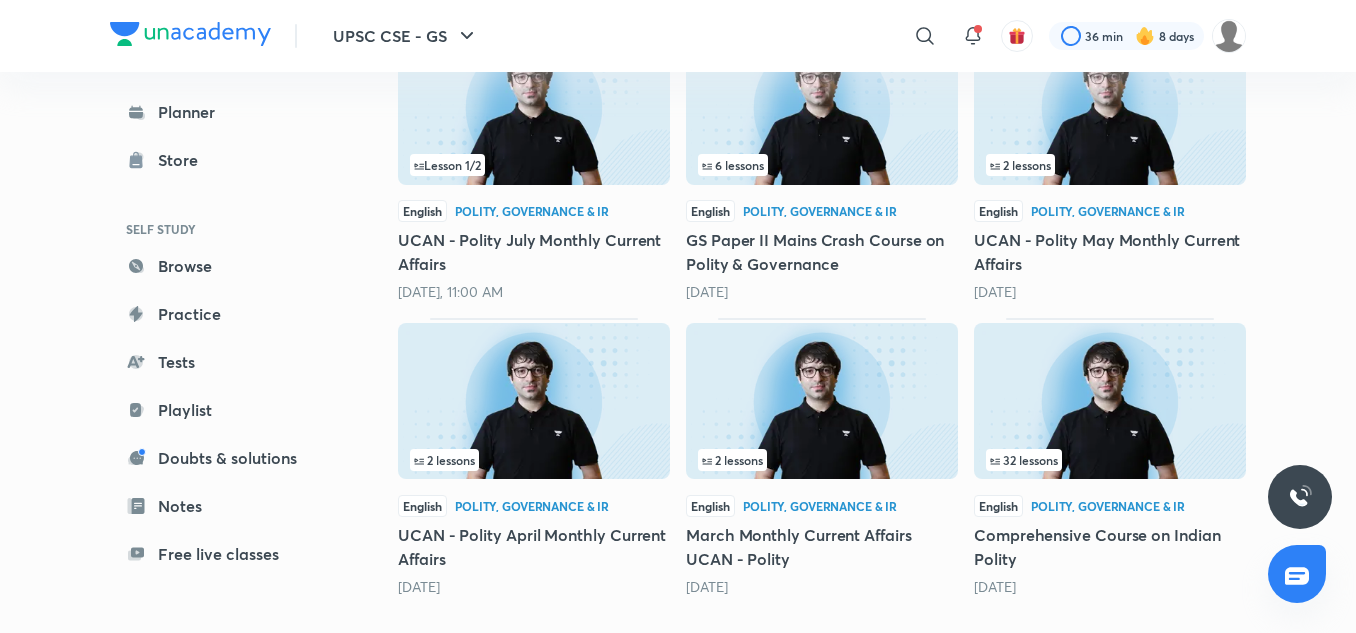 click on "Comprehensive Course on Indian Polity" at bounding box center [1110, 547] 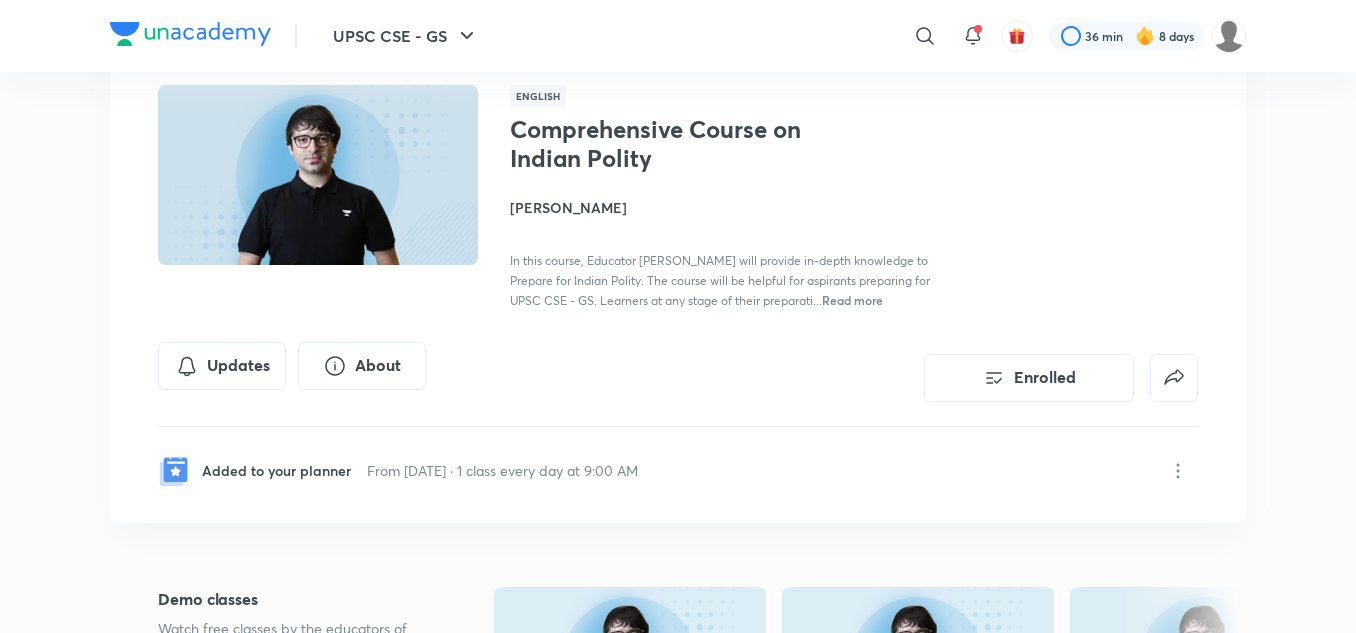 scroll, scrollTop: 0, scrollLeft: 0, axis: both 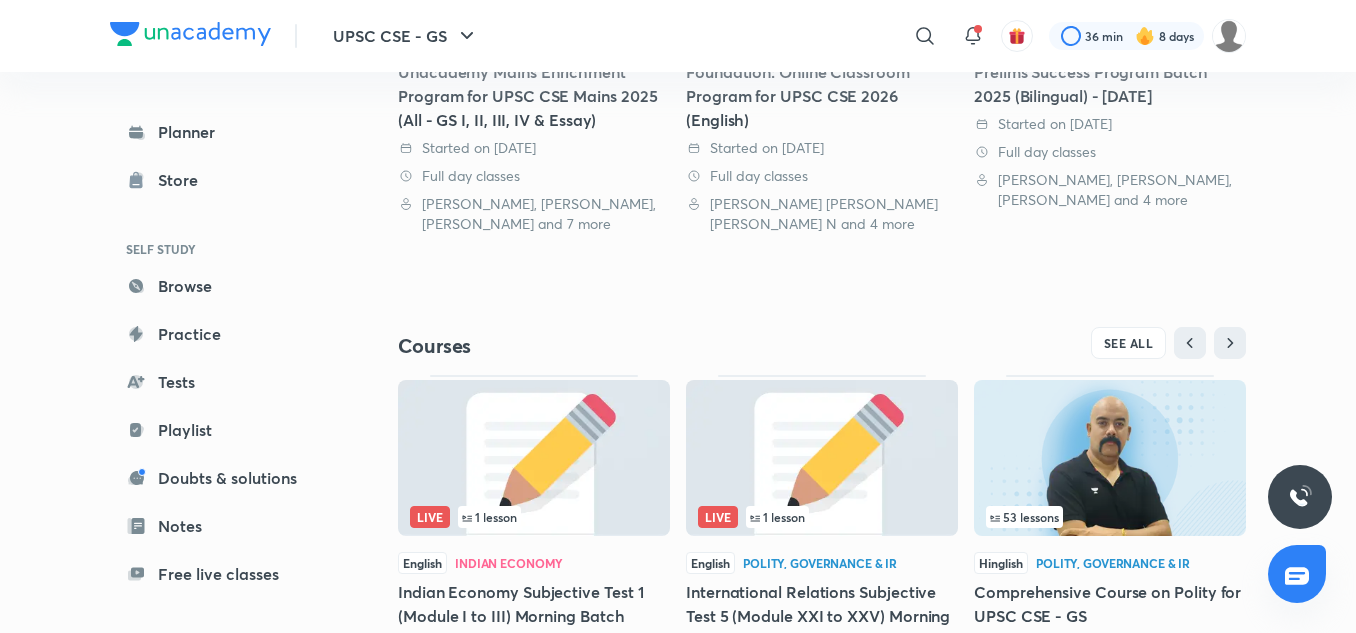 click at bounding box center (1110, 458) 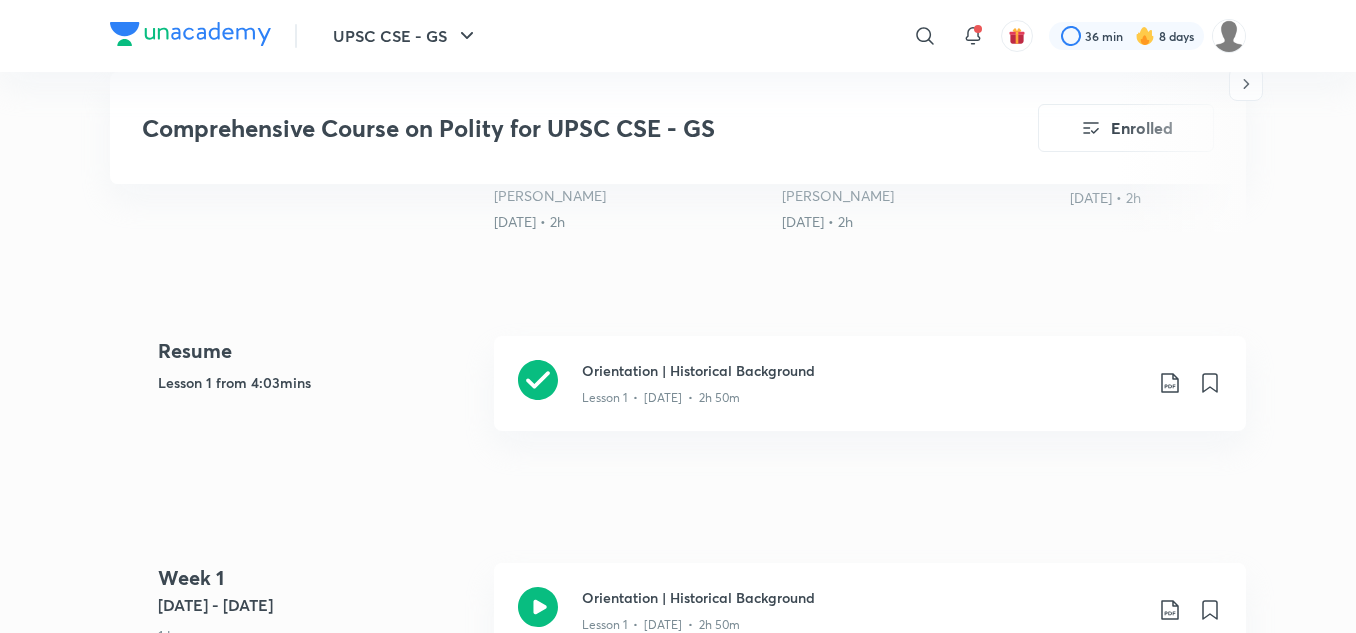 scroll, scrollTop: 694, scrollLeft: 0, axis: vertical 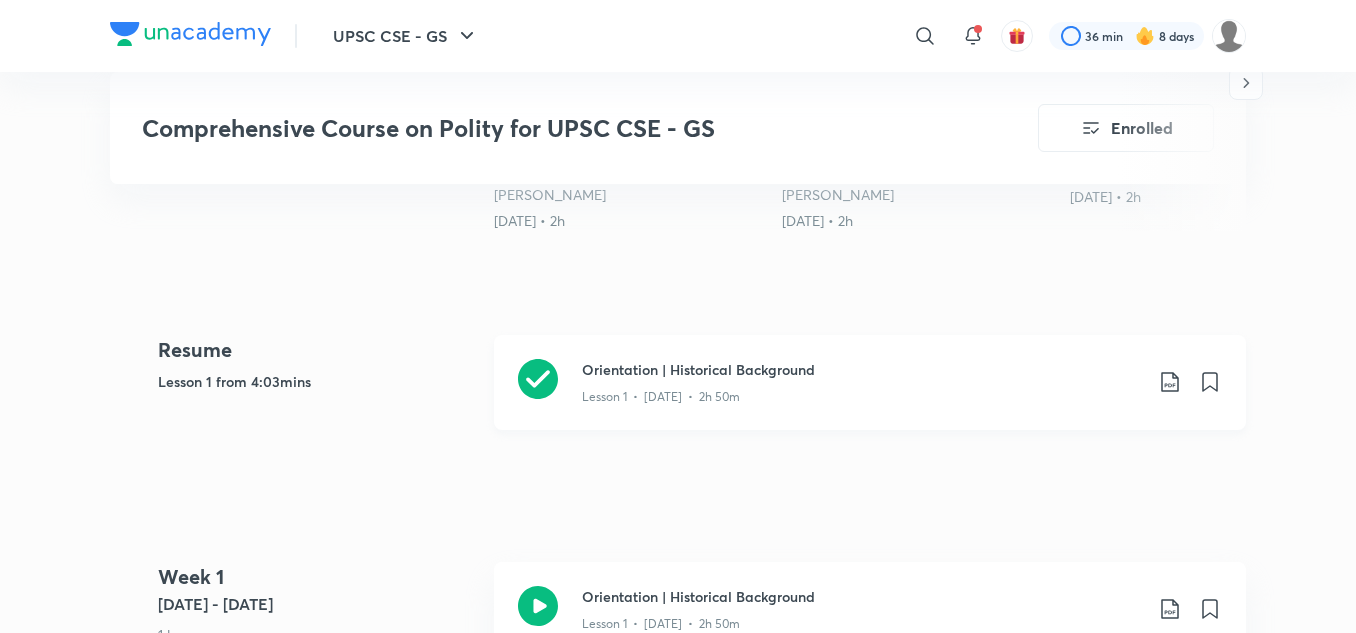 click 